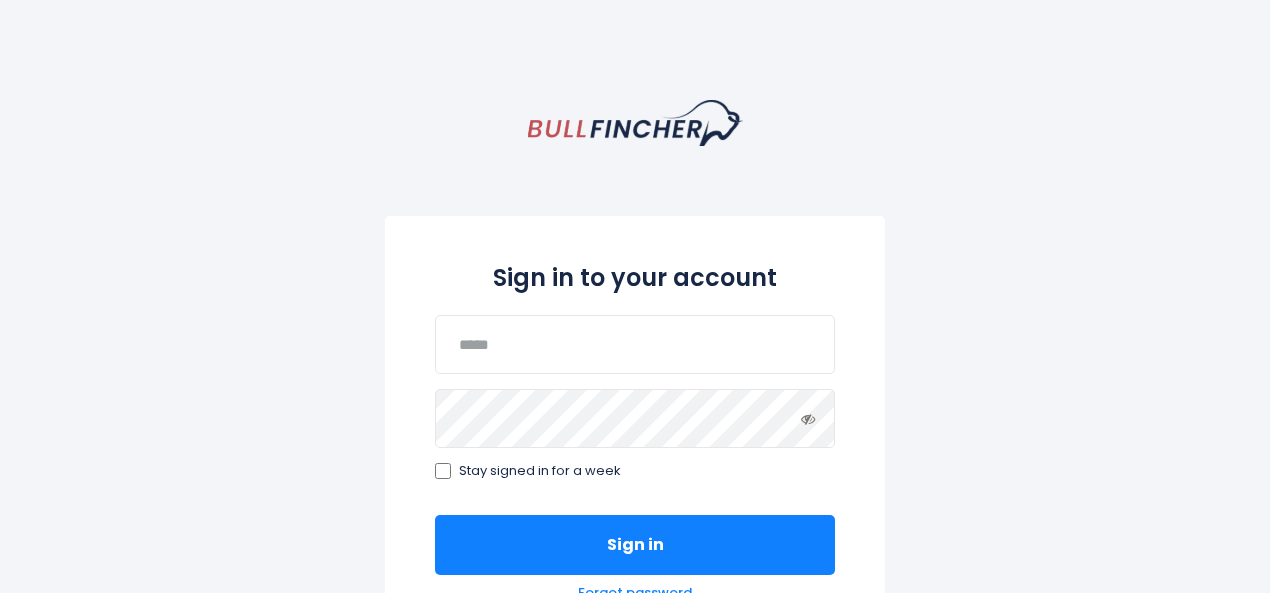 scroll, scrollTop: 0, scrollLeft: 0, axis: both 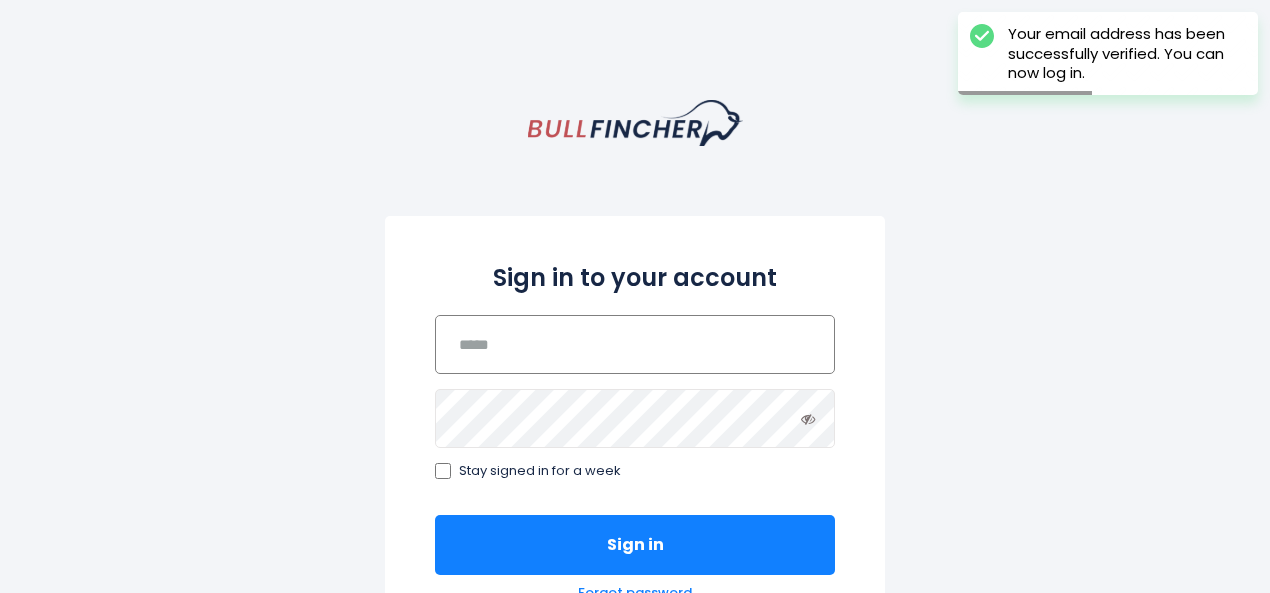 click at bounding box center [635, 344] 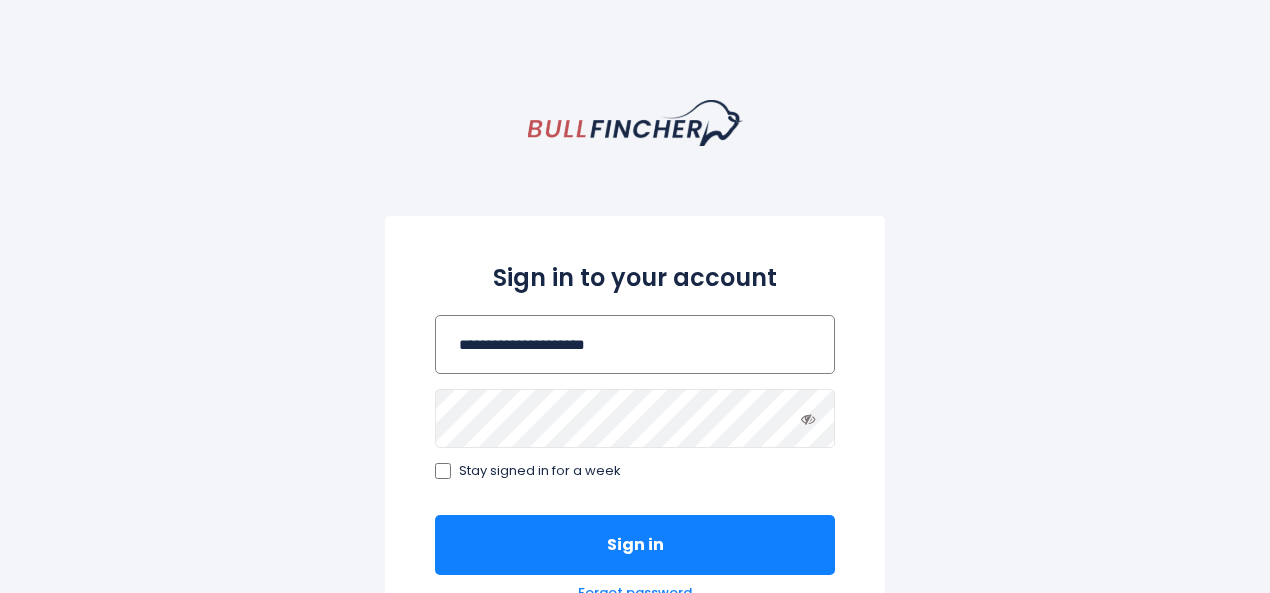 type on "**********" 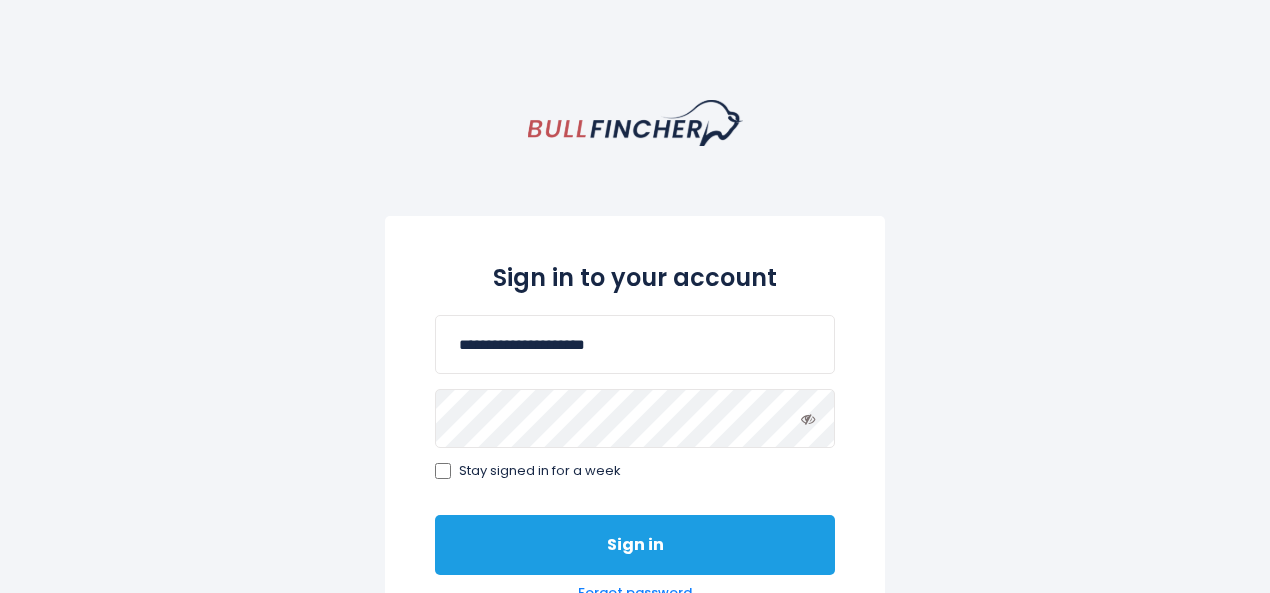 click on "Sign in" at bounding box center (635, 545) 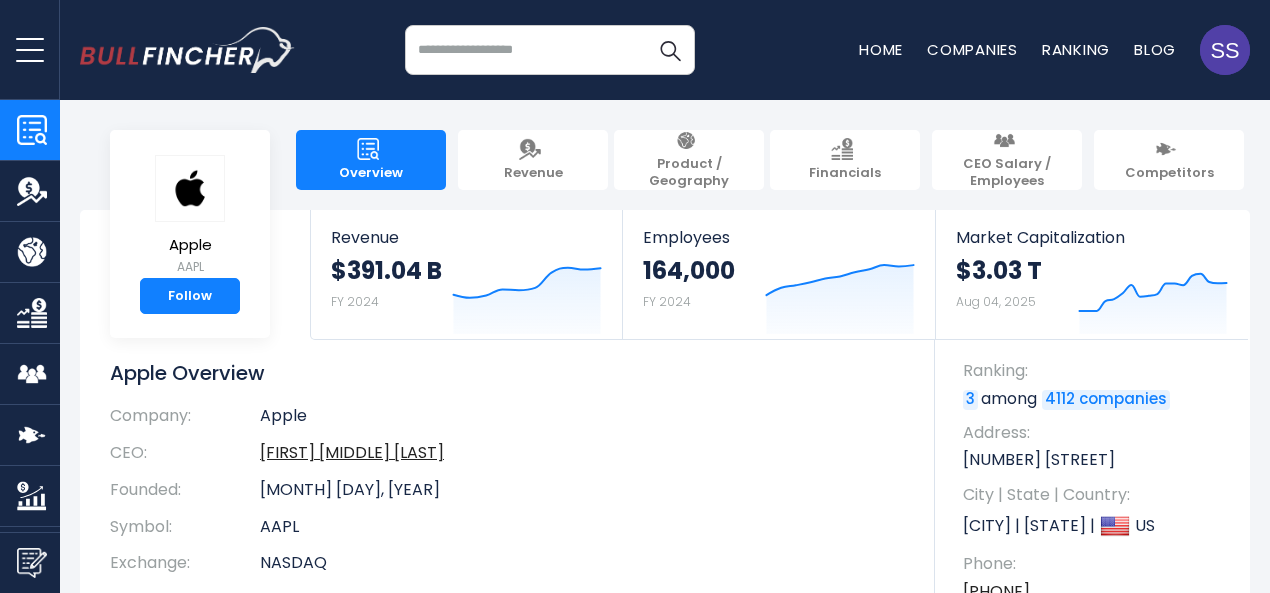 scroll, scrollTop: 0, scrollLeft: 0, axis: both 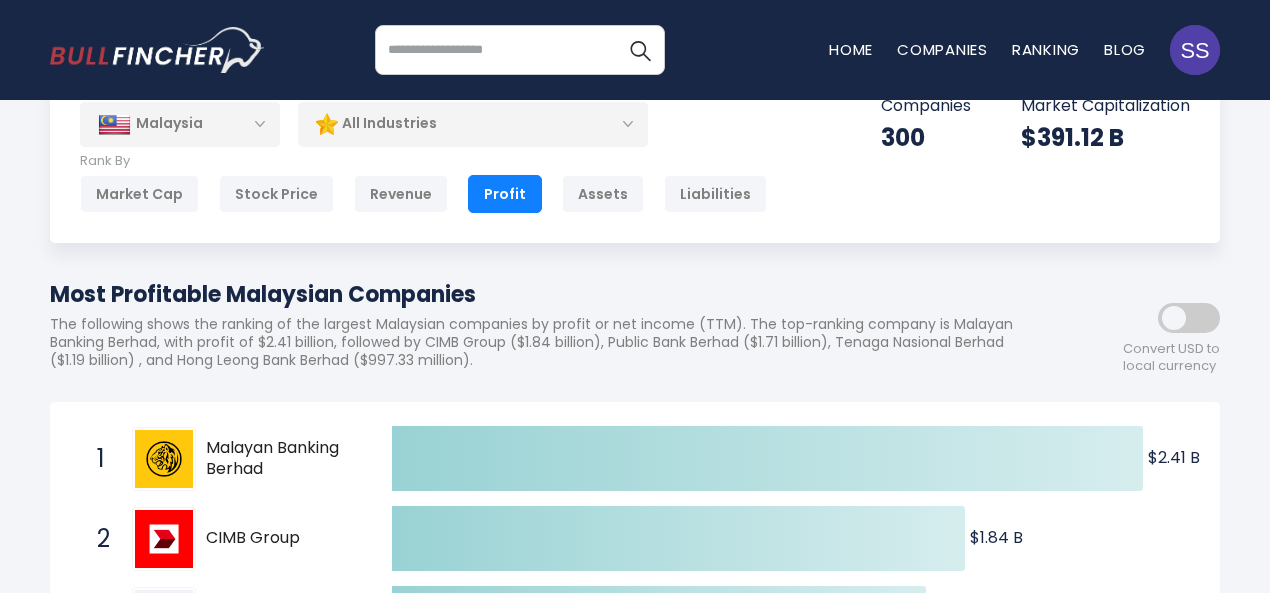 click at bounding box center [1189, 318] 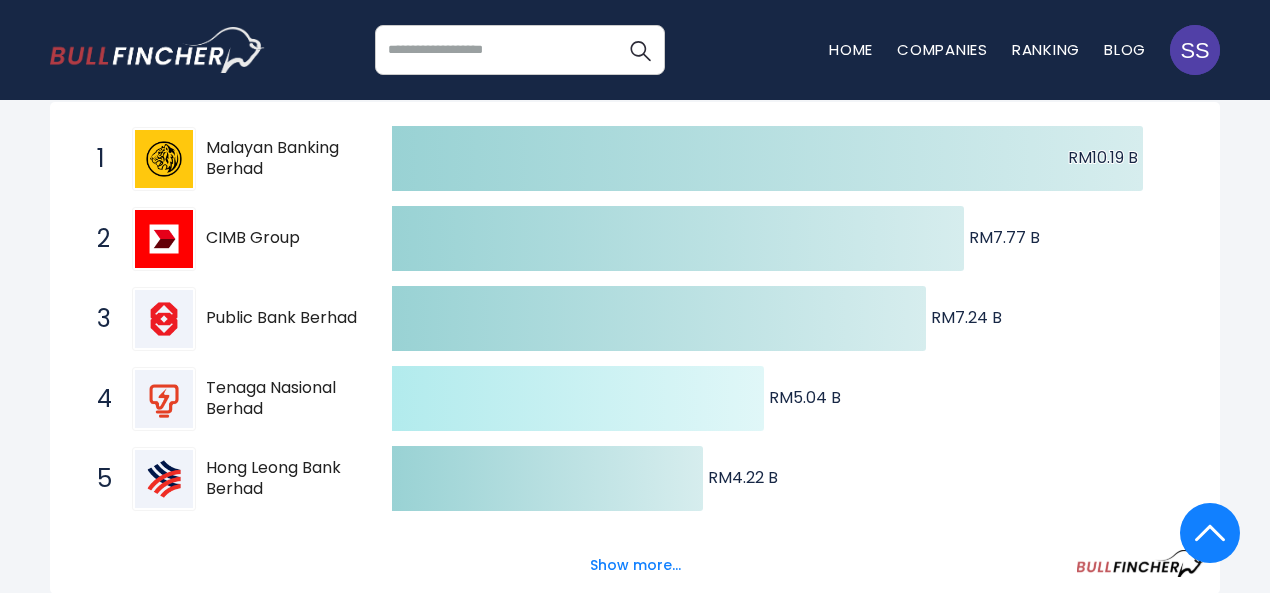 scroll, scrollTop: 764, scrollLeft: 0, axis: vertical 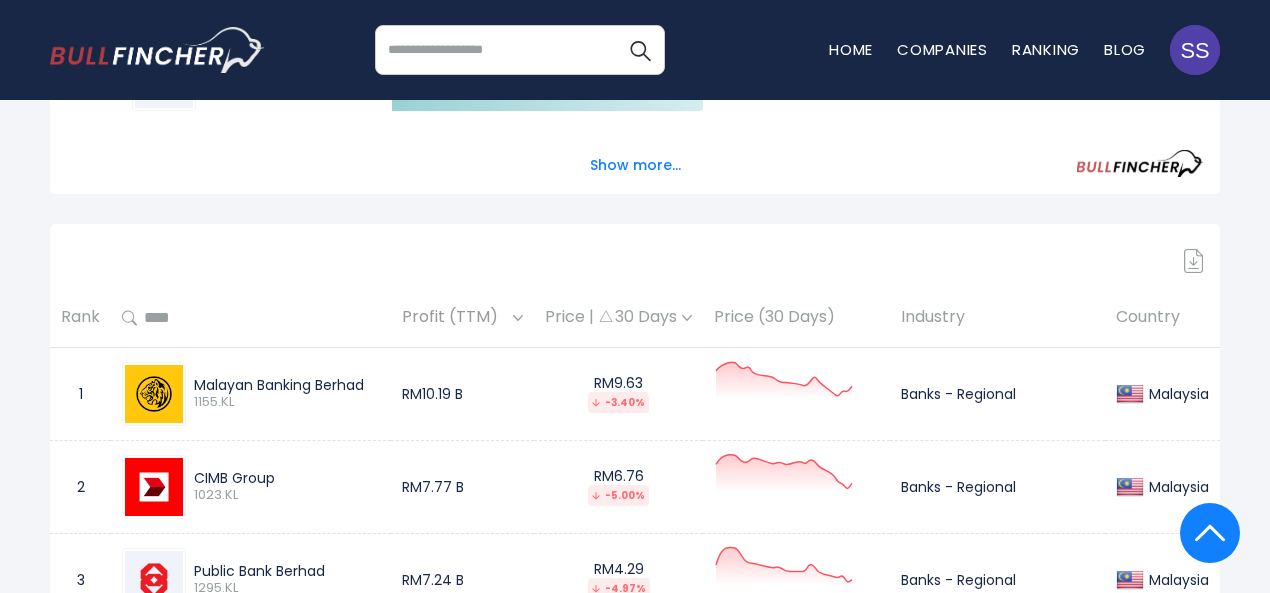 click at bounding box center (1194, 261) 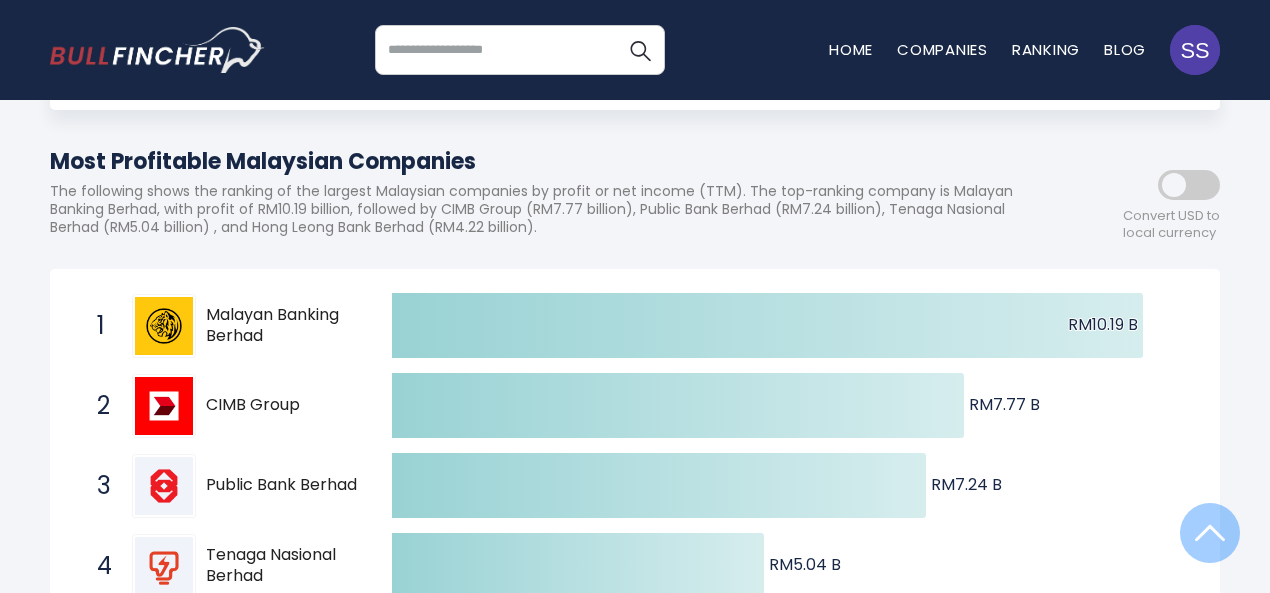 scroll, scrollTop: 0, scrollLeft: 0, axis: both 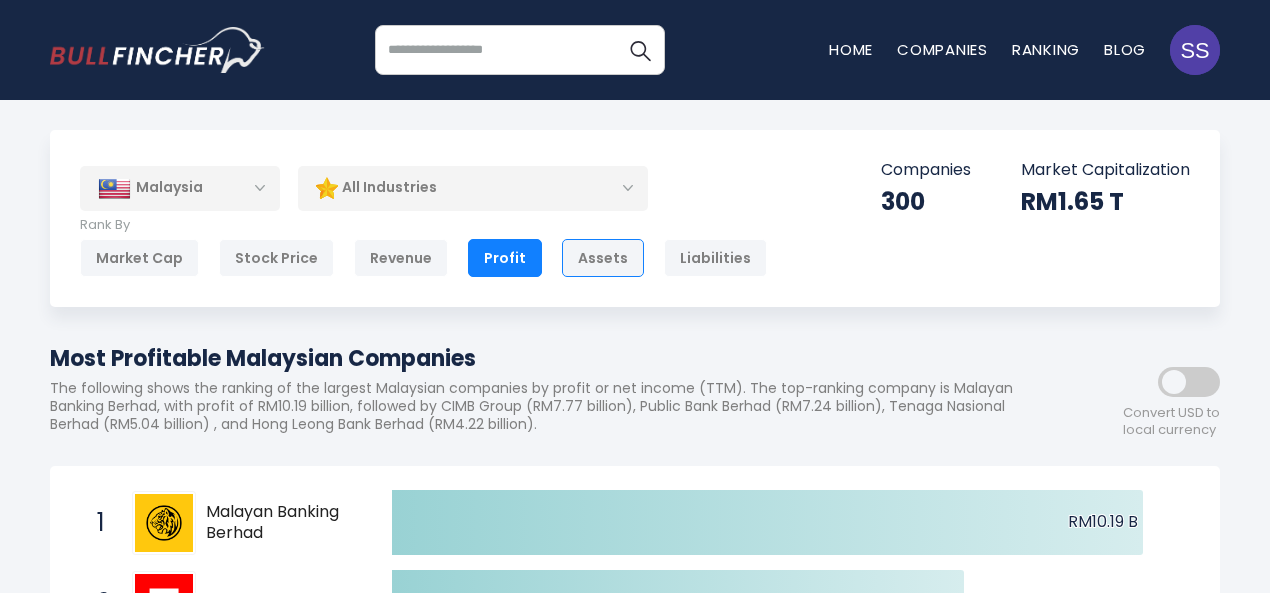 click on "Assets" at bounding box center [603, 258] 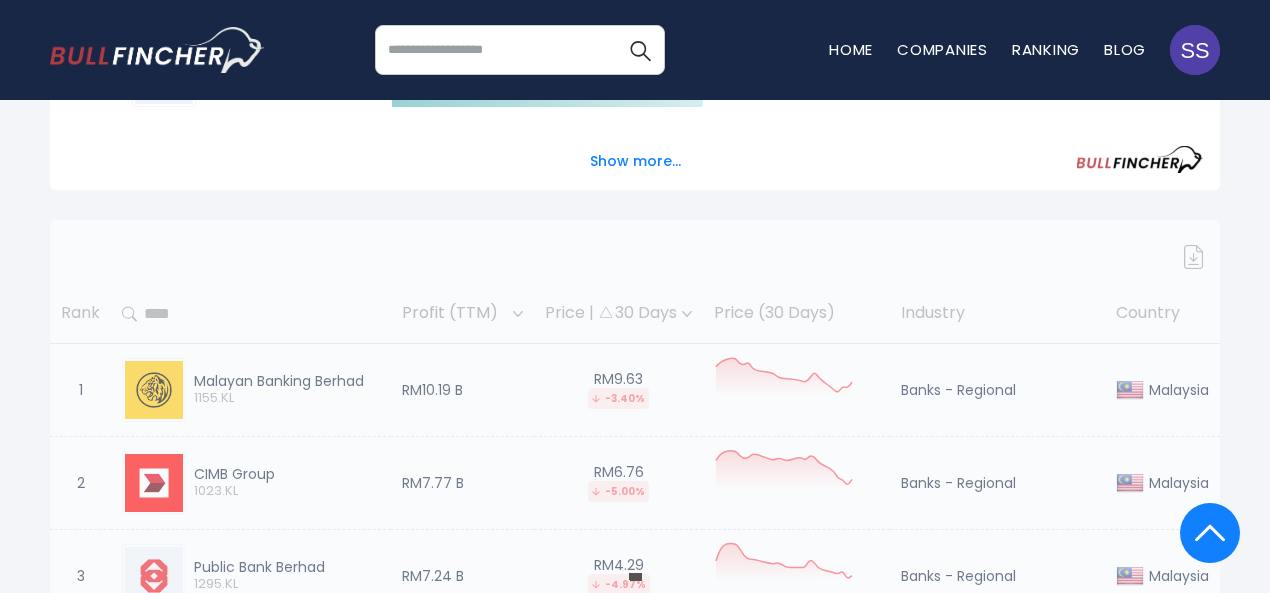 scroll, scrollTop: 800, scrollLeft: 0, axis: vertical 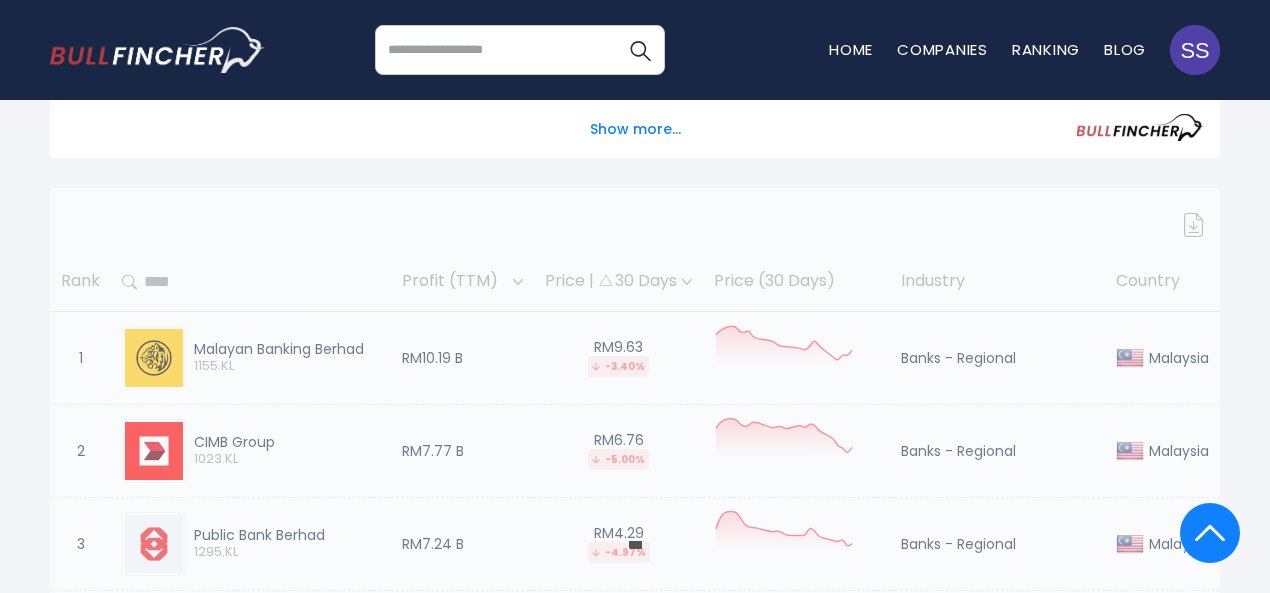 drag, startPoint x: 65, startPoint y: 285, endPoint x: 158, endPoint y: 285, distance: 93 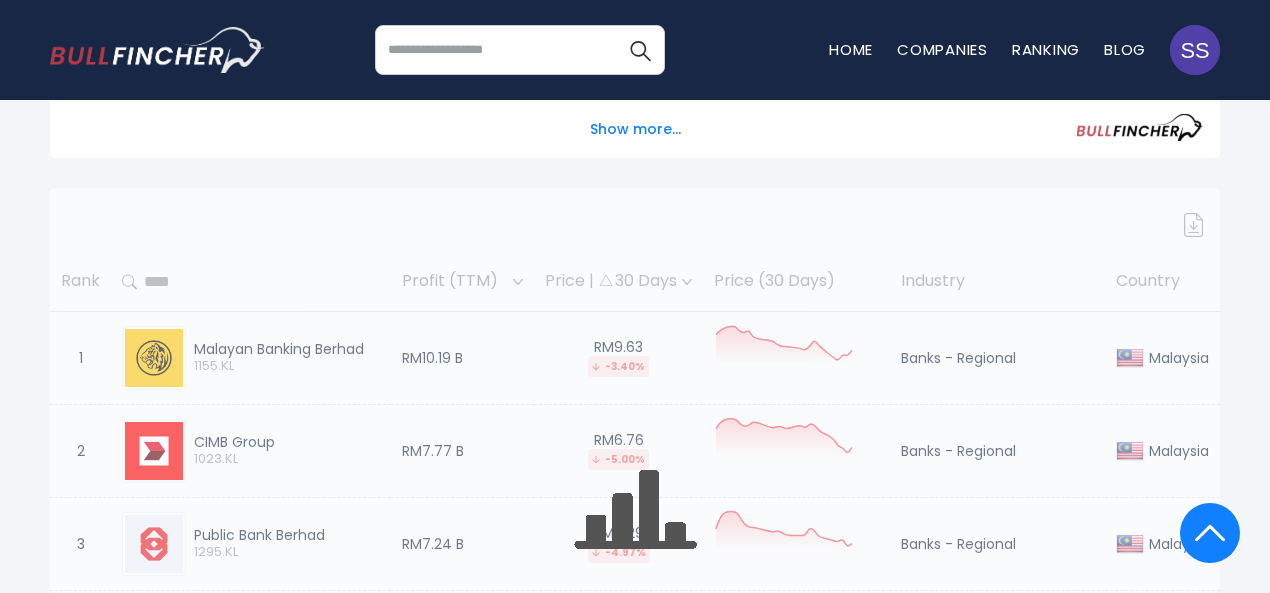 click at bounding box center (635, 9578) 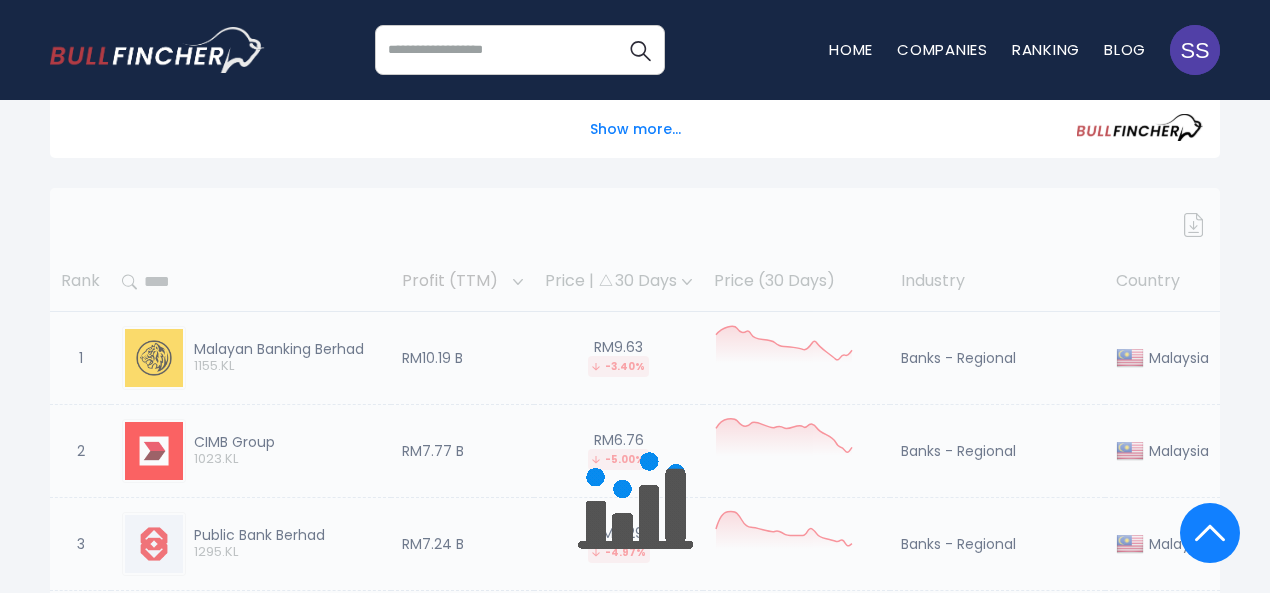 drag, startPoint x: 158, startPoint y: 285, endPoint x: 221, endPoint y: 285, distance: 63 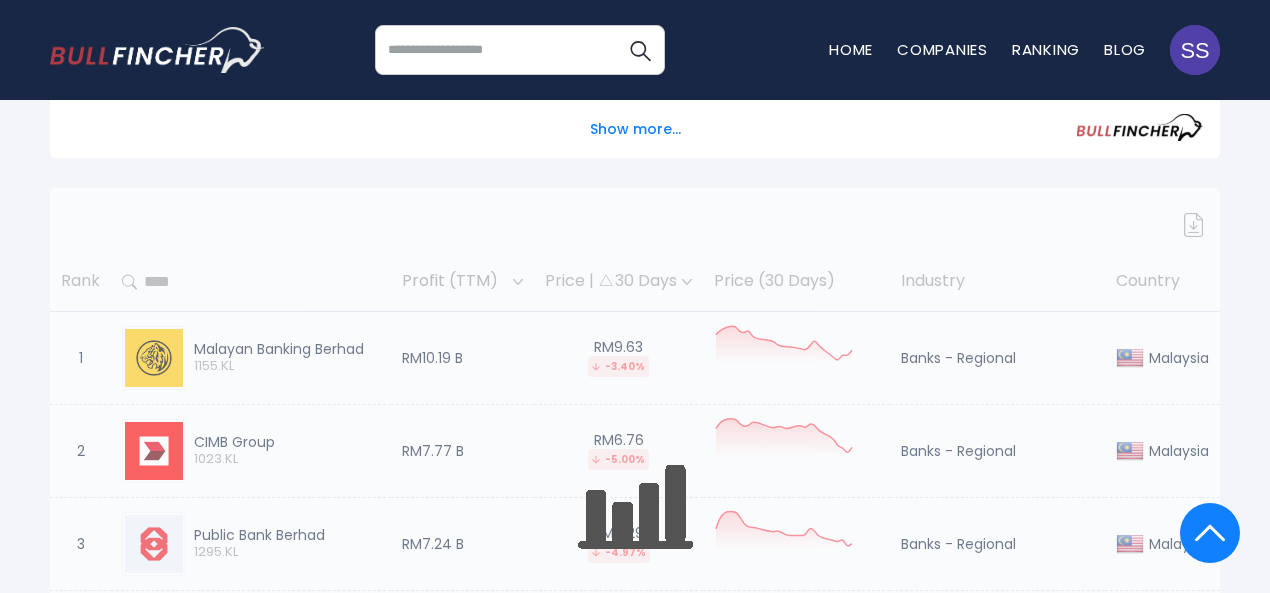 click at bounding box center (635, 9578) 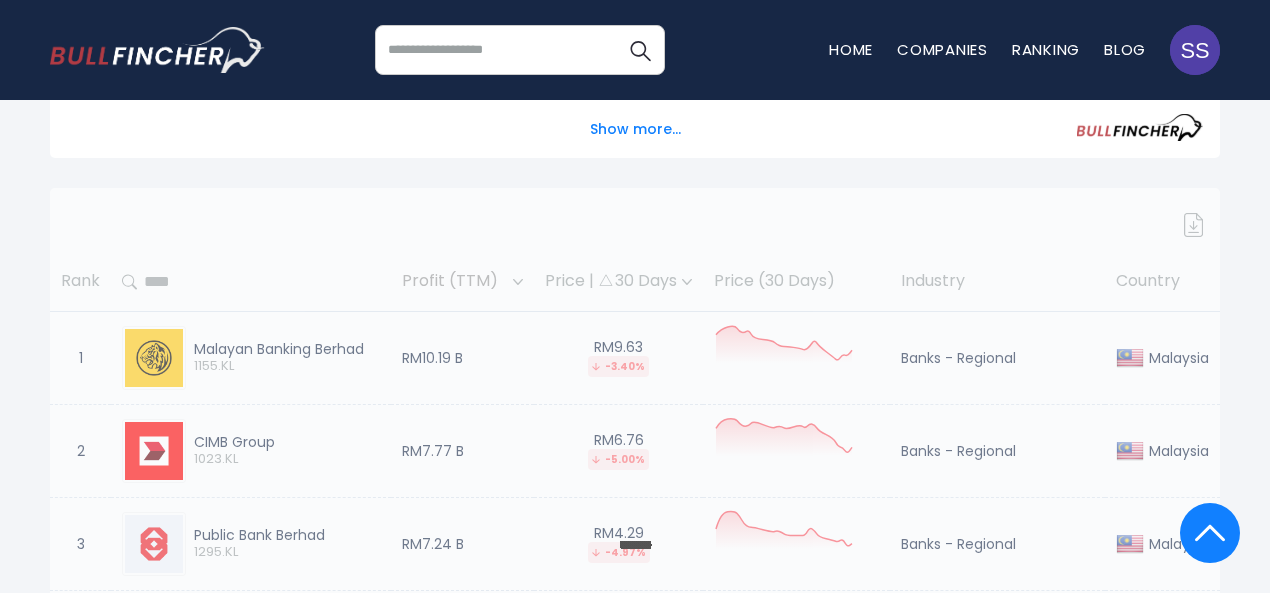 drag, startPoint x: 221, startPoint y: 285, endPoint x: 240, endPoint y: 285, distance: 19 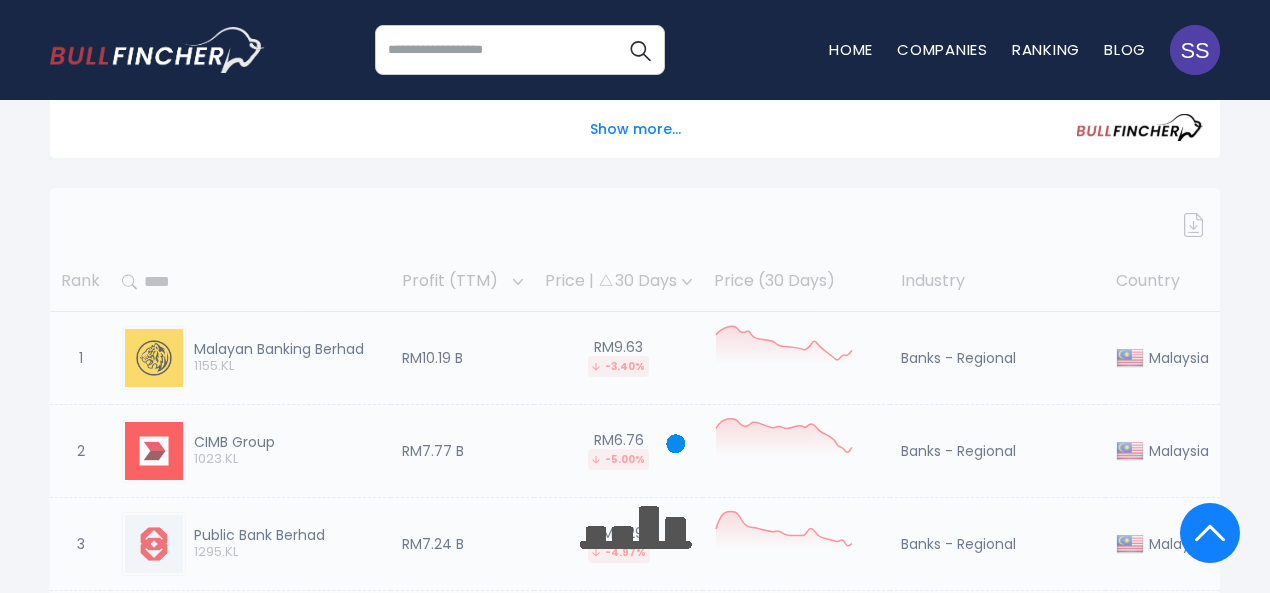 click at bounding box center [635, 9578] 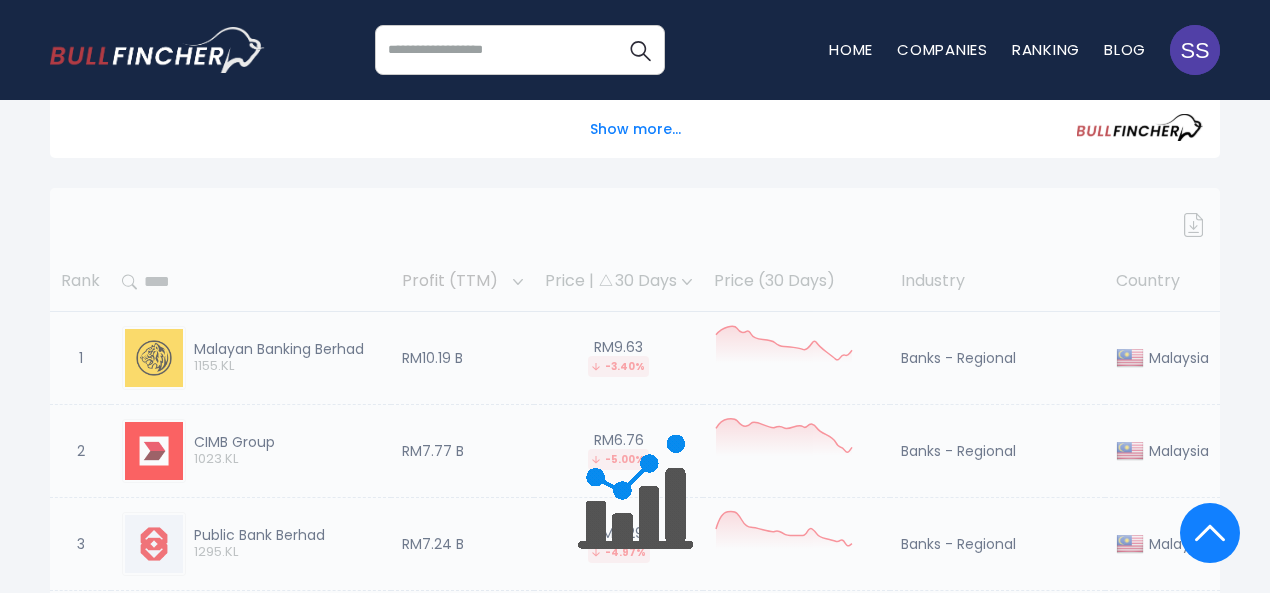 click at bounding box center (635, 9578) 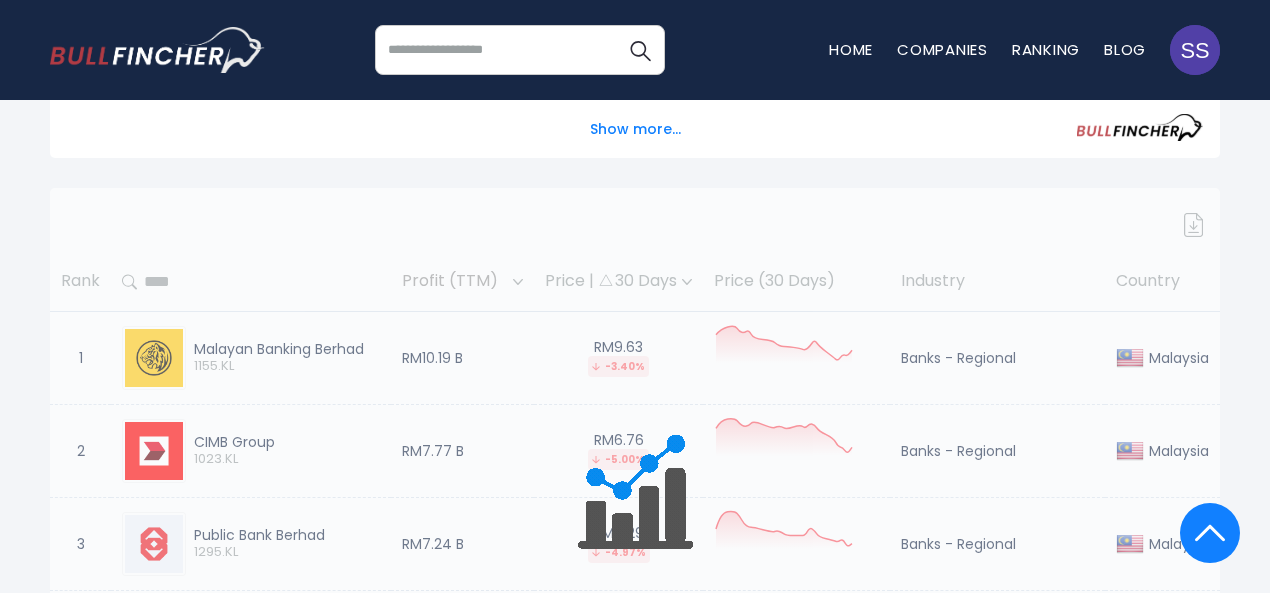 click at bounding box center [635, 9578] 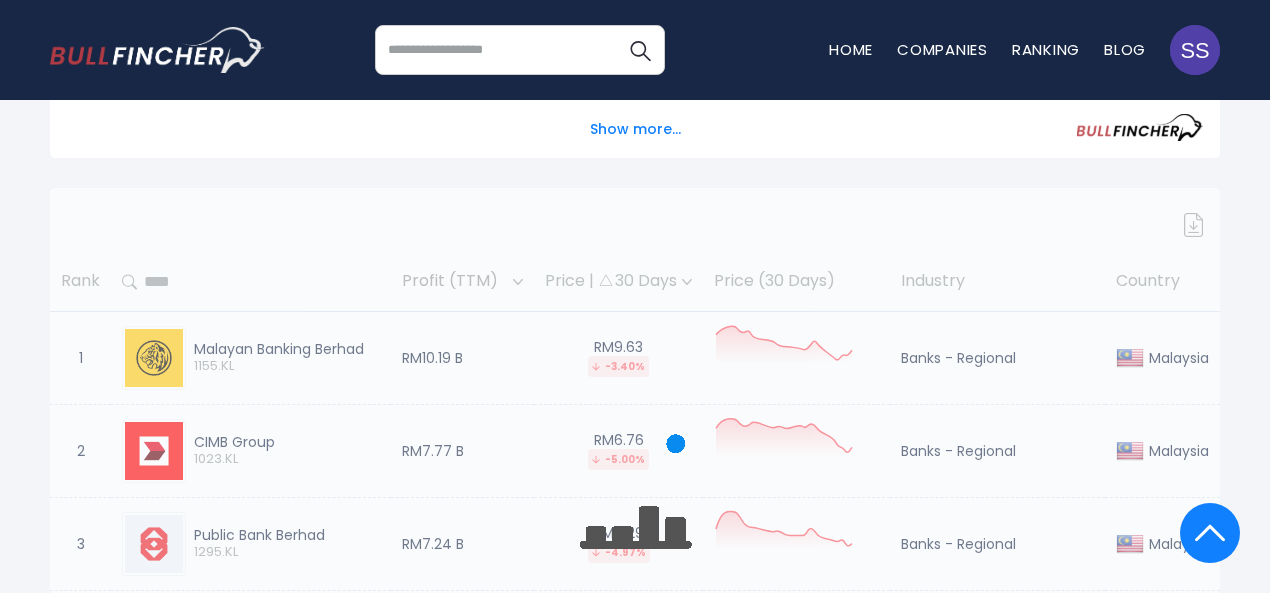 click at bounding box center [635, 9578] 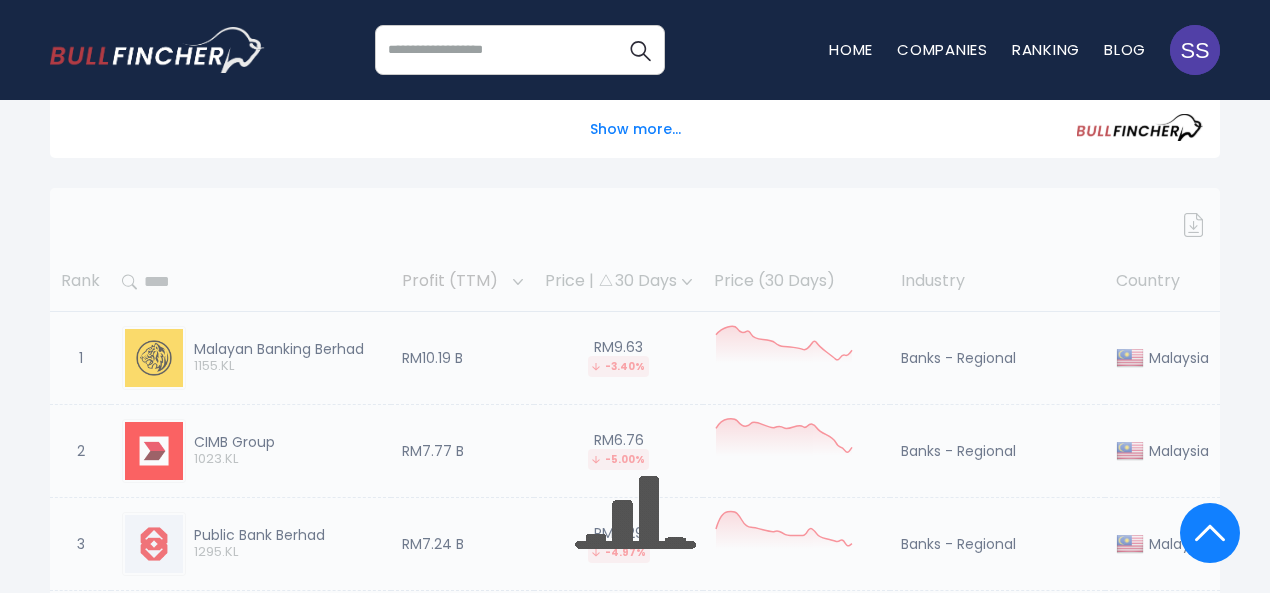 click at bounding box center (635, 9578) 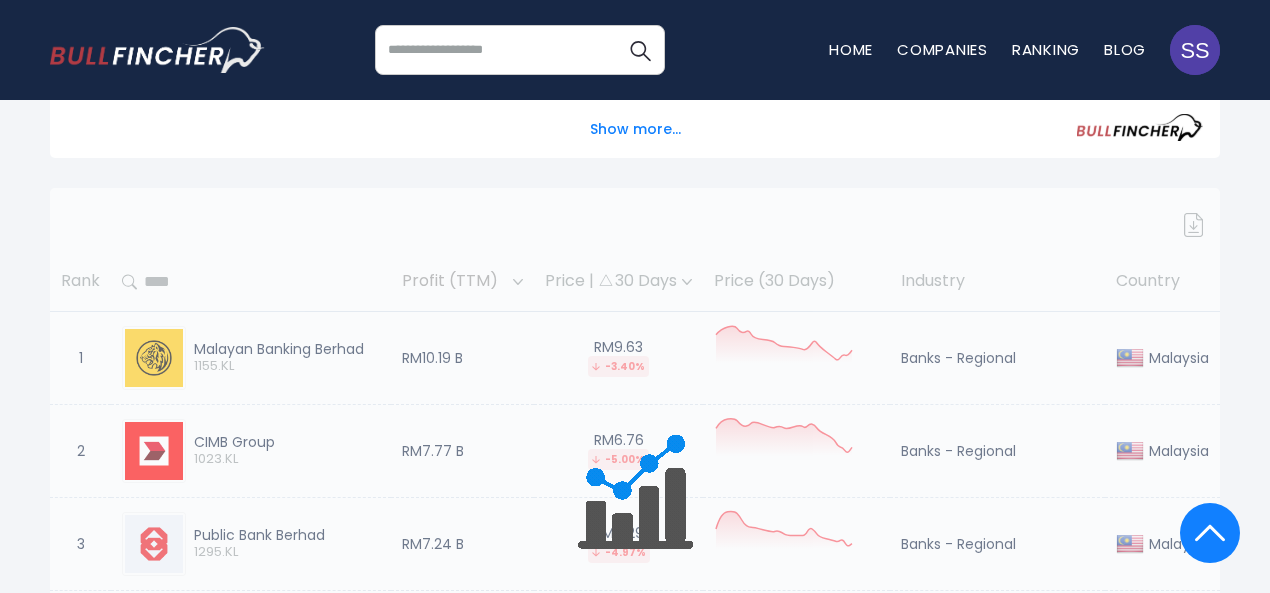 click at bounding box center [635, 9578] 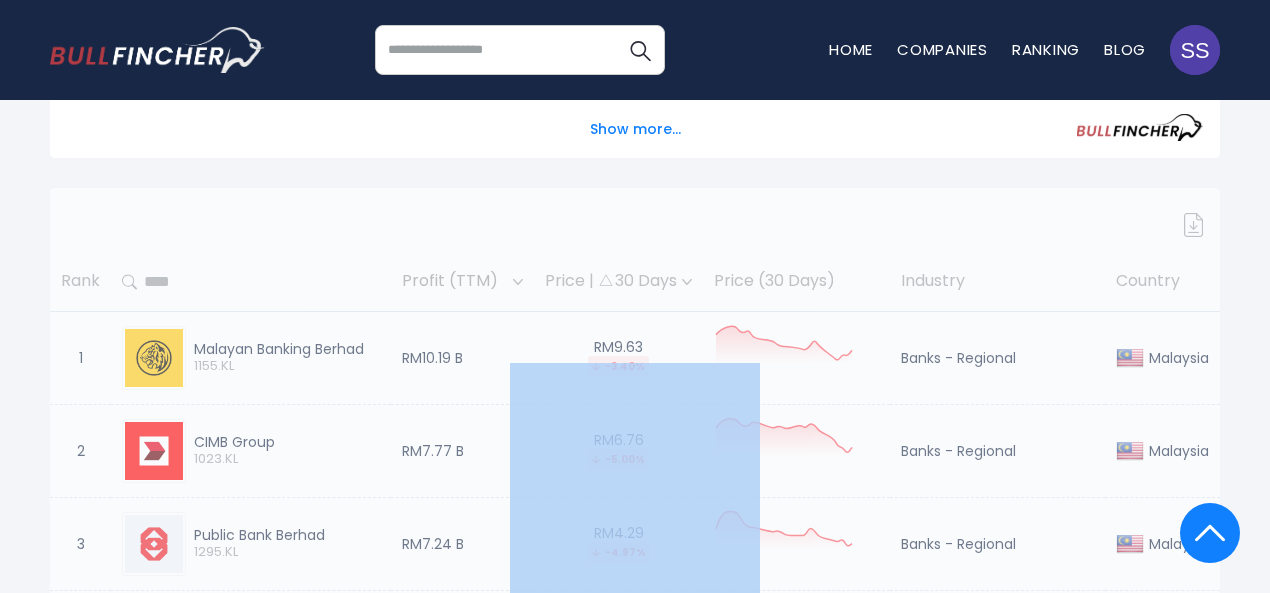 click at bounding box center (635, 9578) 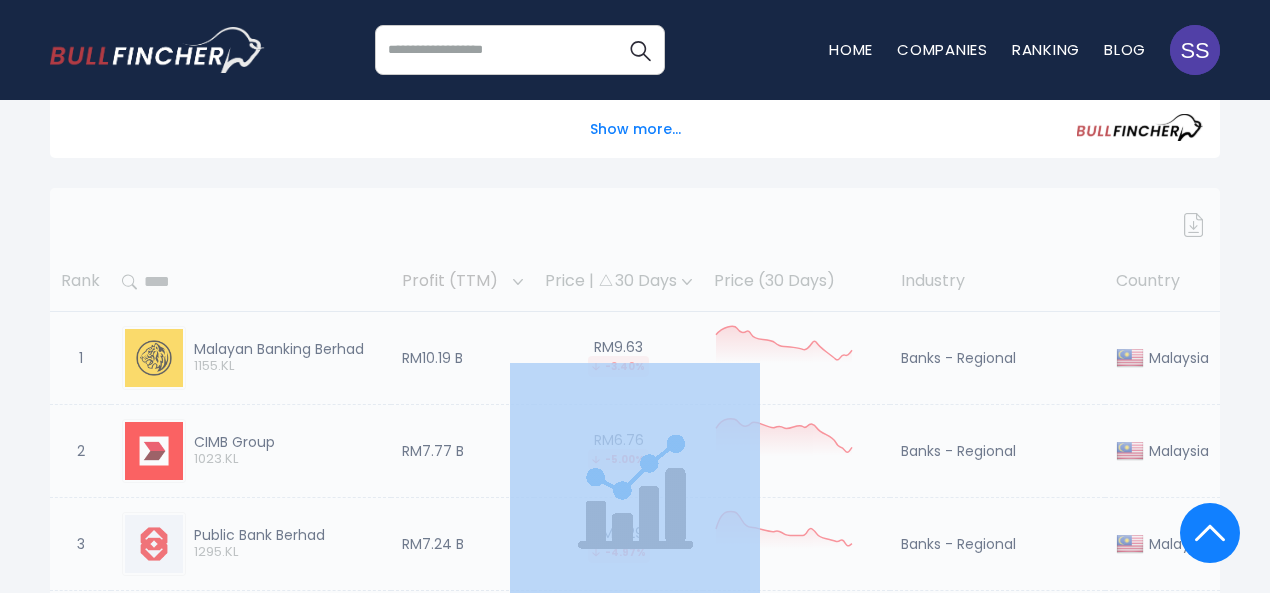 click at bounding box center [635, 9578] 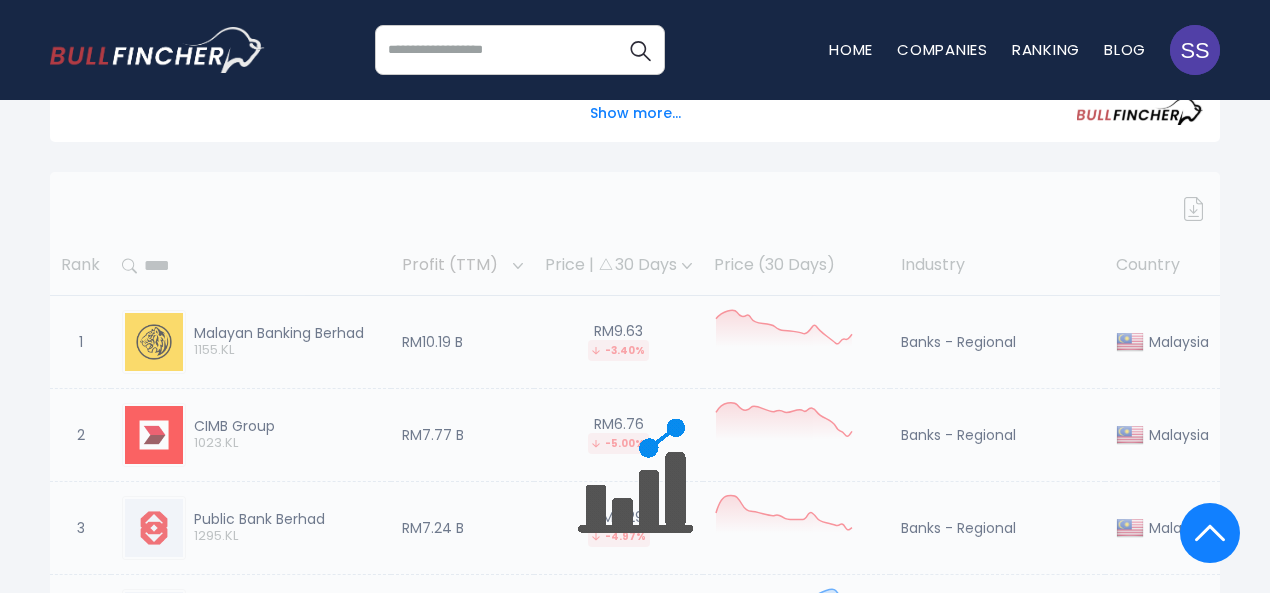 scroll, scrollTop: 800, scrollLeft: 0, axis: vertical 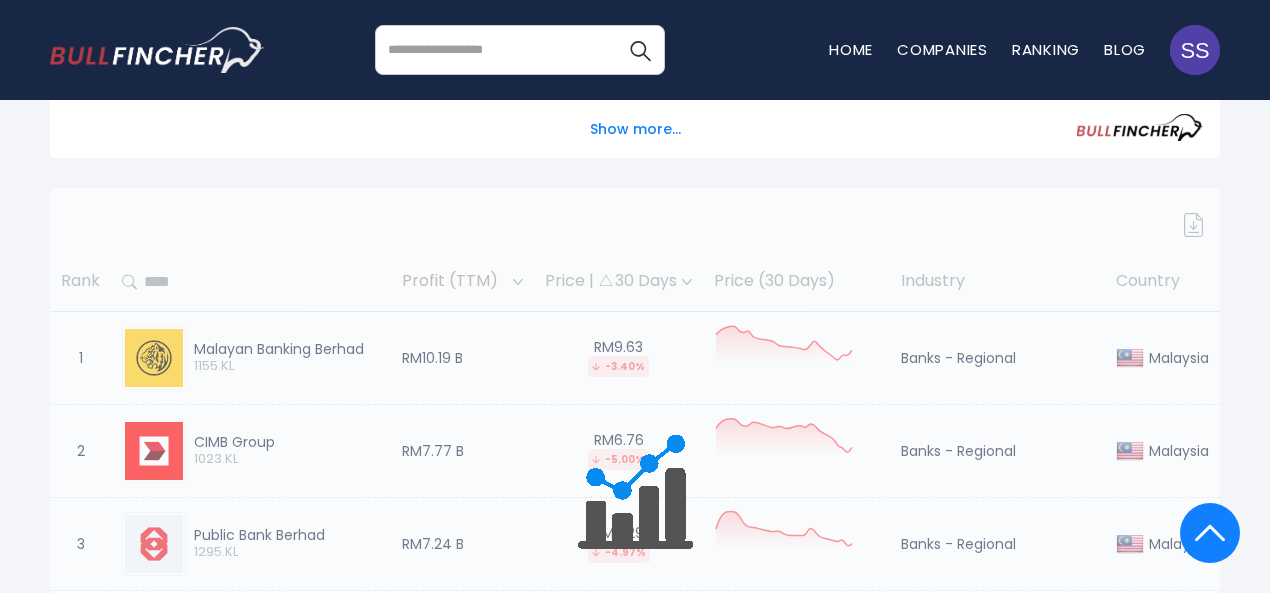 click at bounding box center (635, 9578) 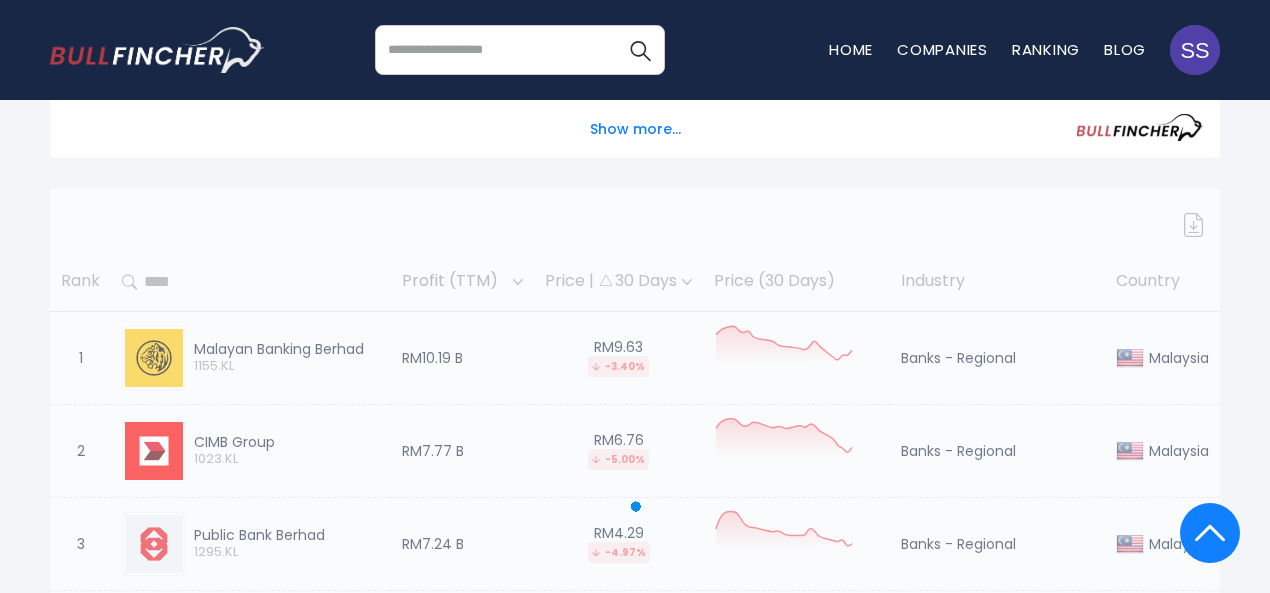 click at bounding box center (635, 9578) 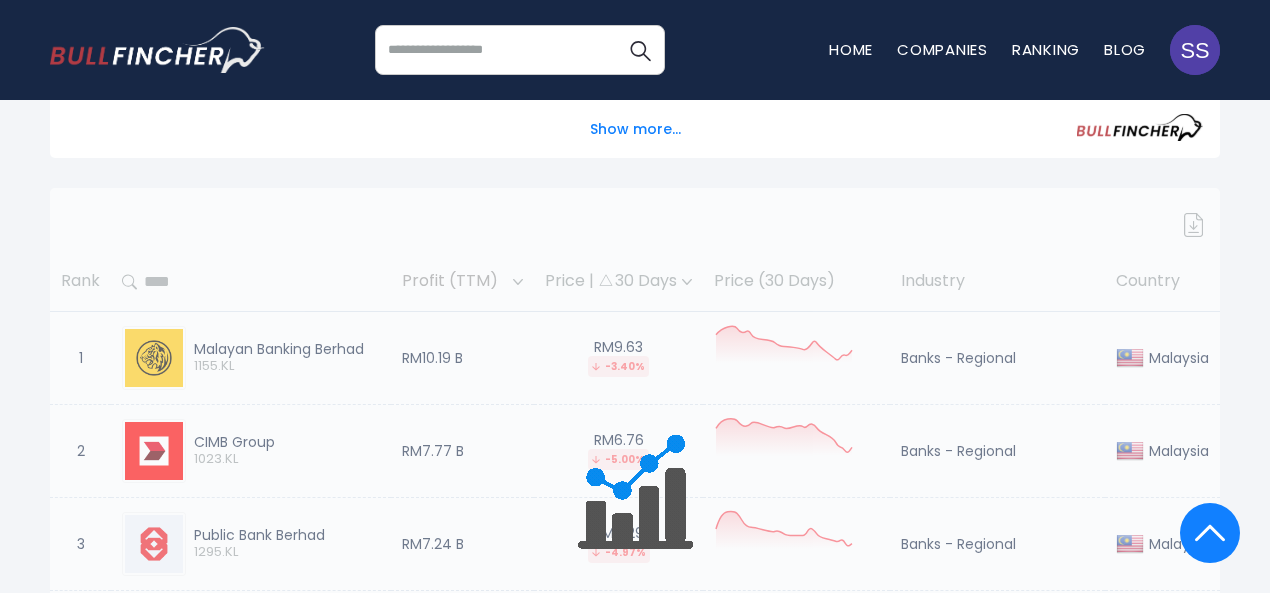 click at bounding box center (635, 9578) 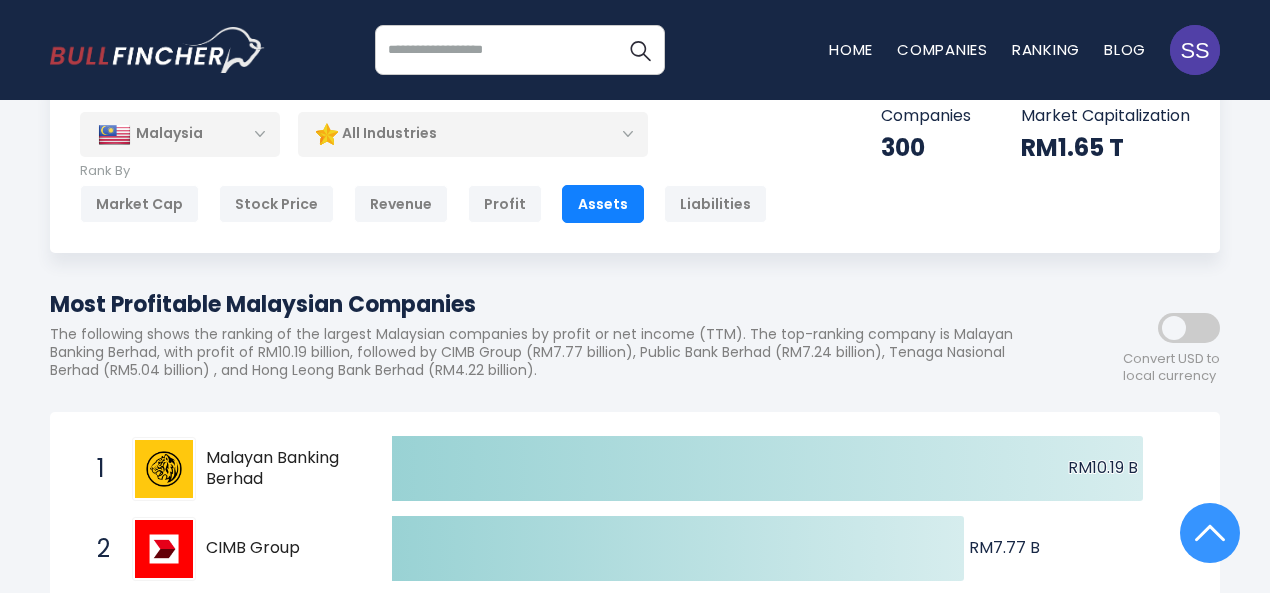scroll, scrollTop: 46, scrollLeft: 0, axis: vertical 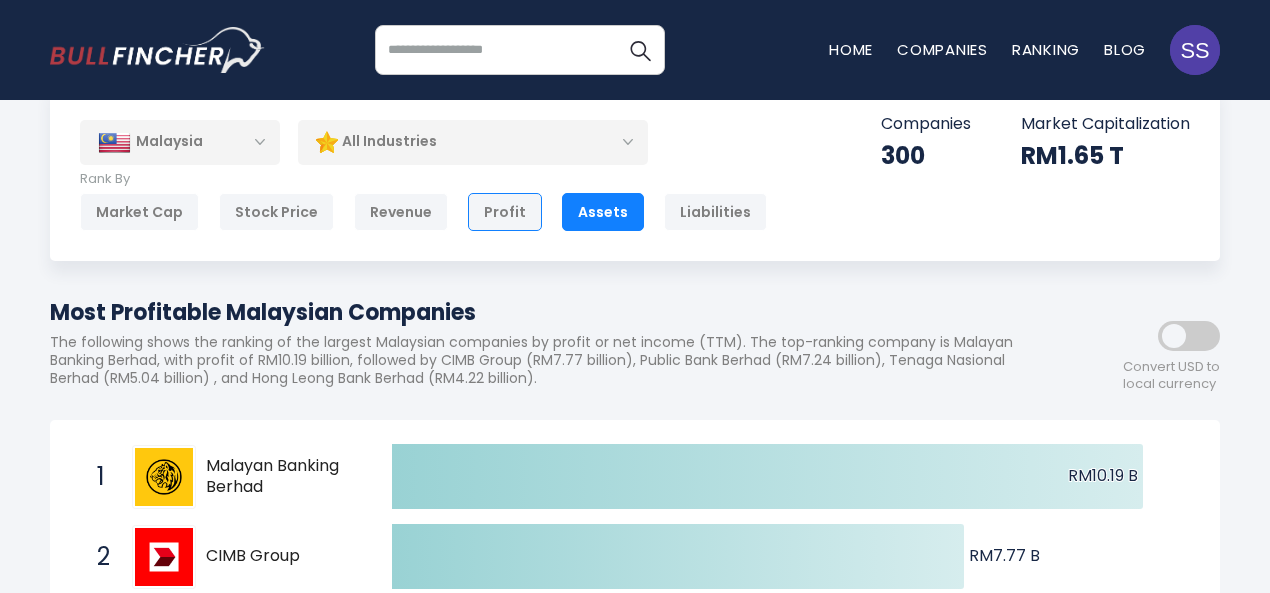 click on "Profit" at bounding box center [505, 212] 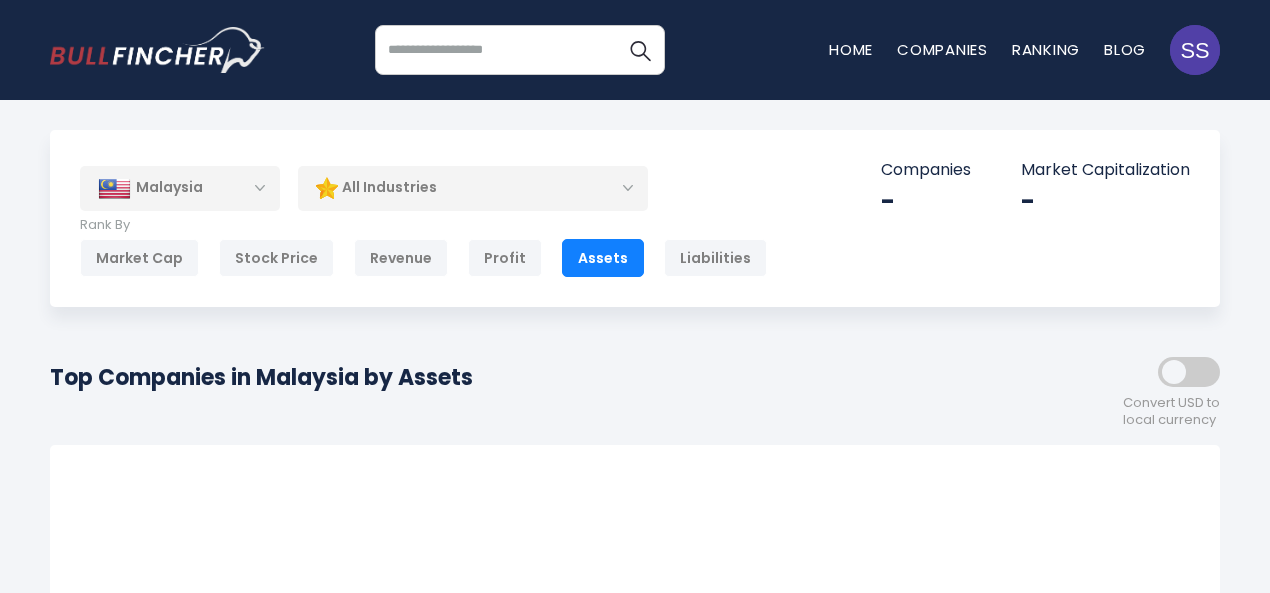 scroll, scrollTop: 0, scrollLeft: 0, axis: both 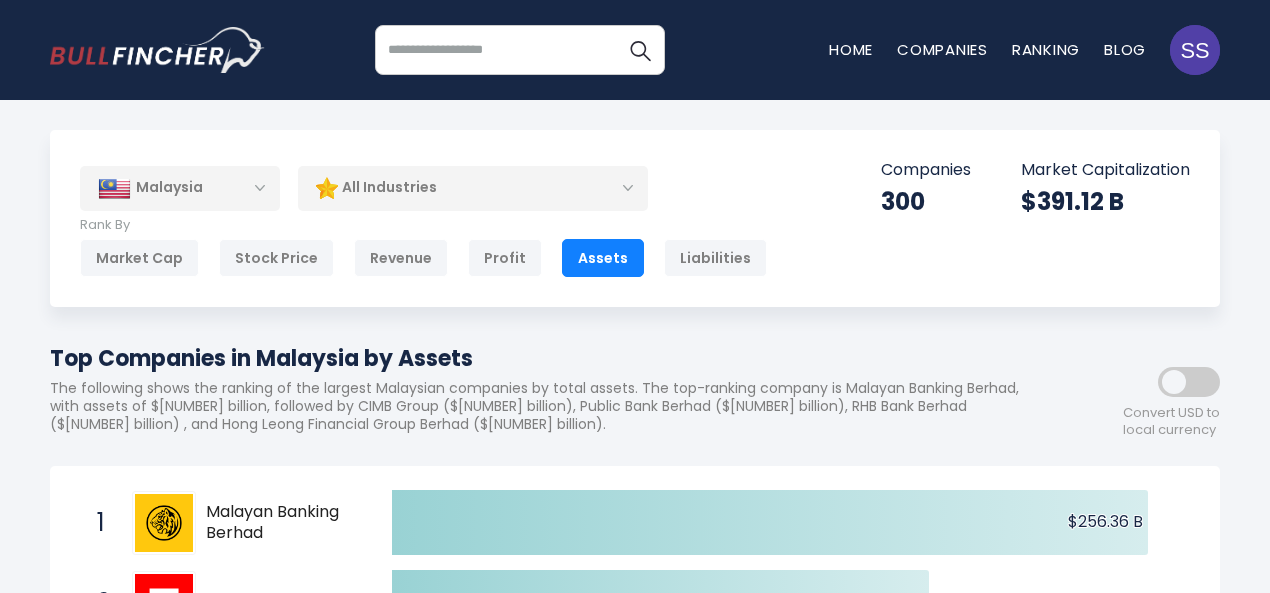 click at bounding box center (1189, 382) 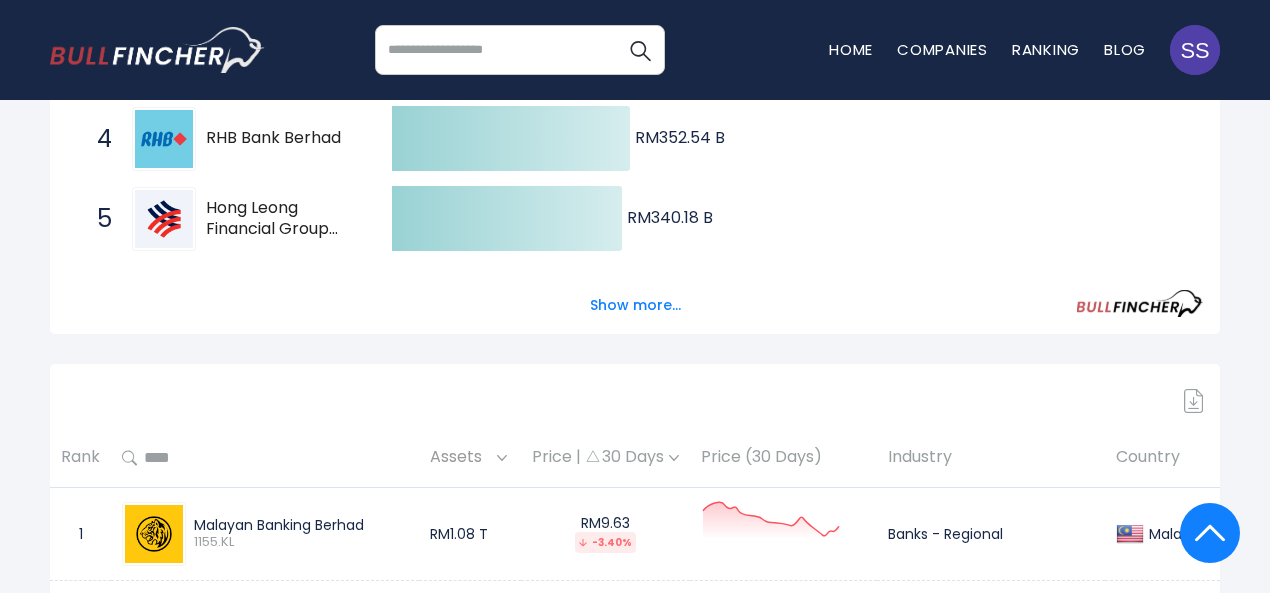scroll, scrollTop: 500, scrollLeft: 0, axis: vertical 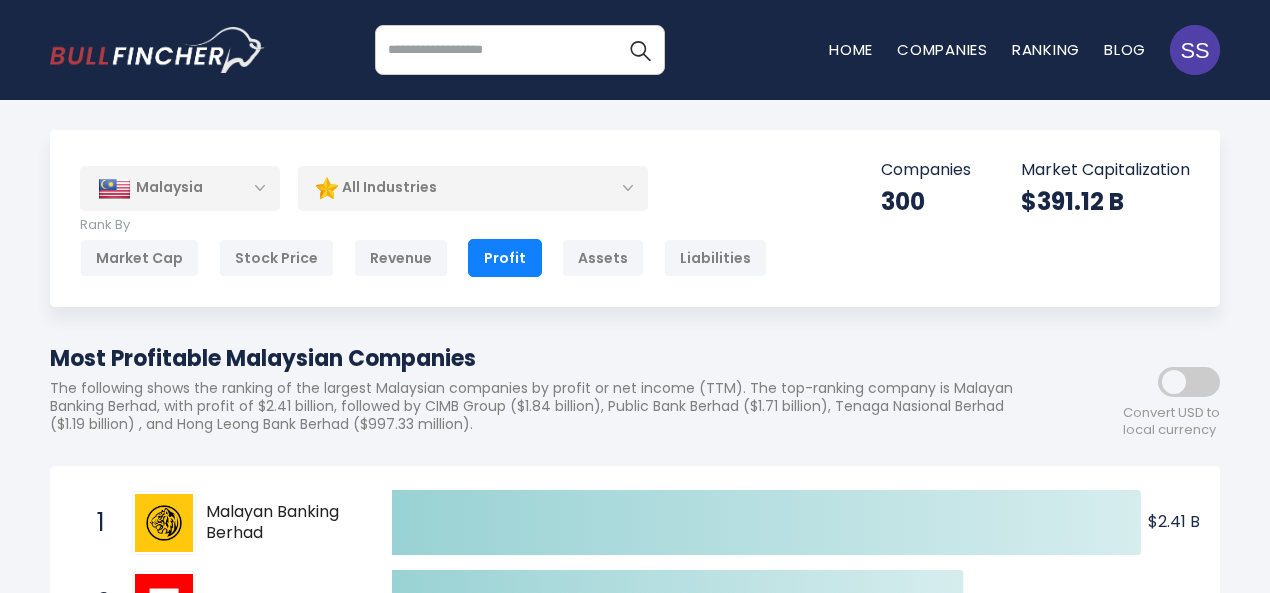 click at bounding box center (1189, 382) 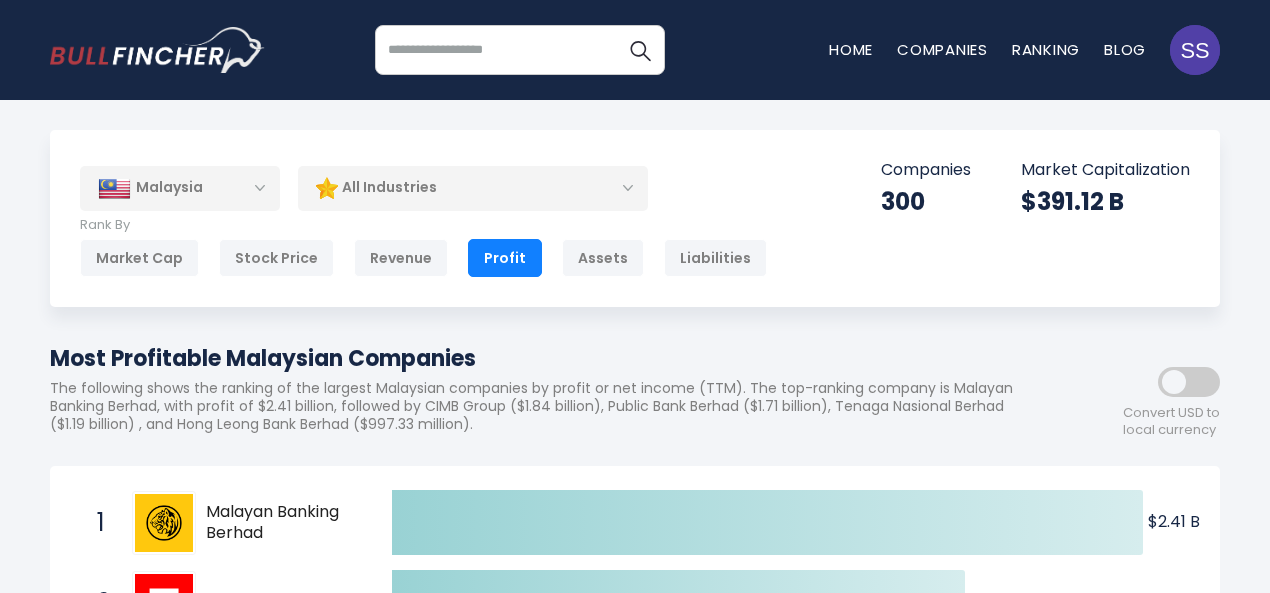click at bounding box center [1189, 382] 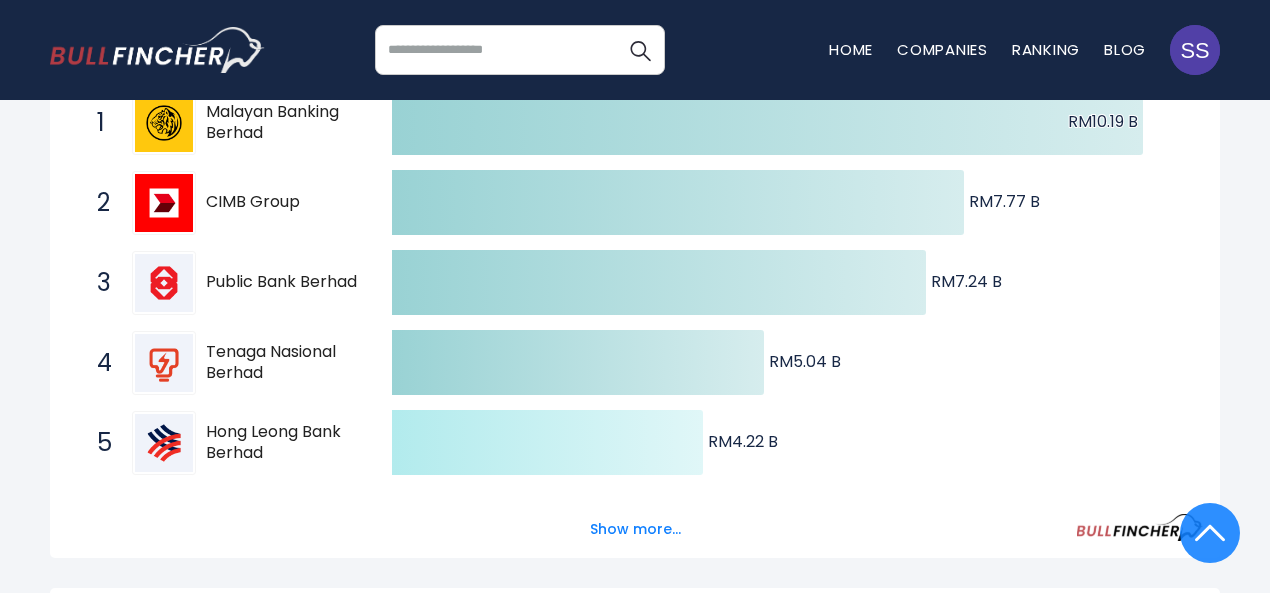 scroll, scrollTop: 800, scrollLeft: 0, axis: vertical 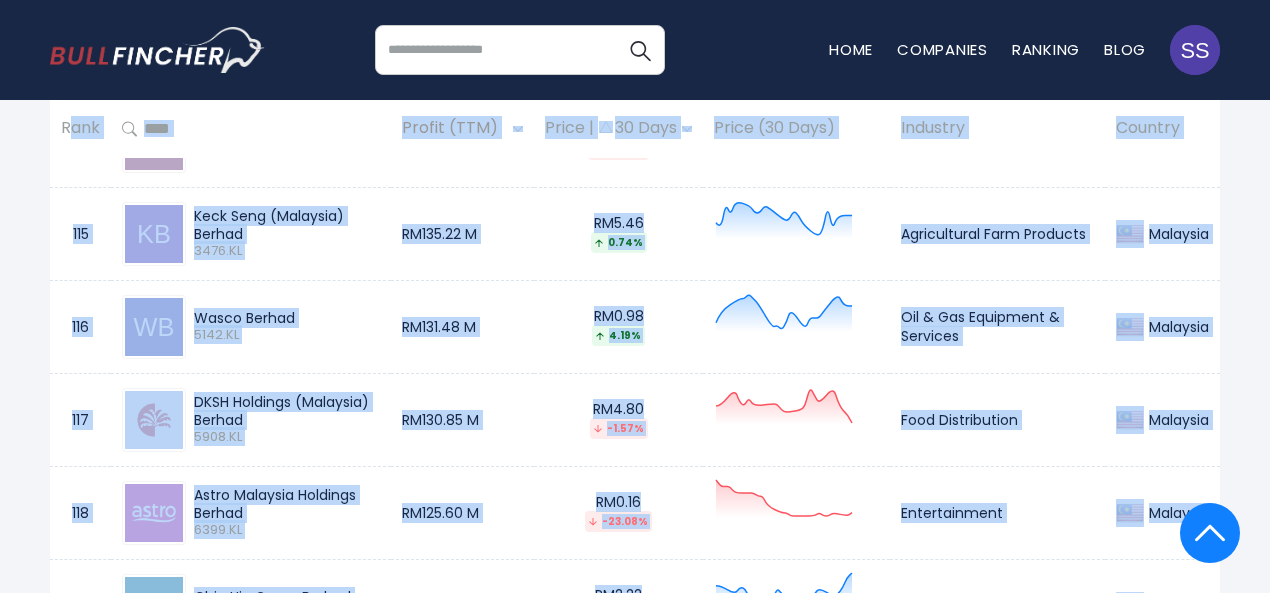 drag, startPoint x: 59, startPoint y: 282, endPoint x: 1202, endPoint y: 595, distance: 1185.0814 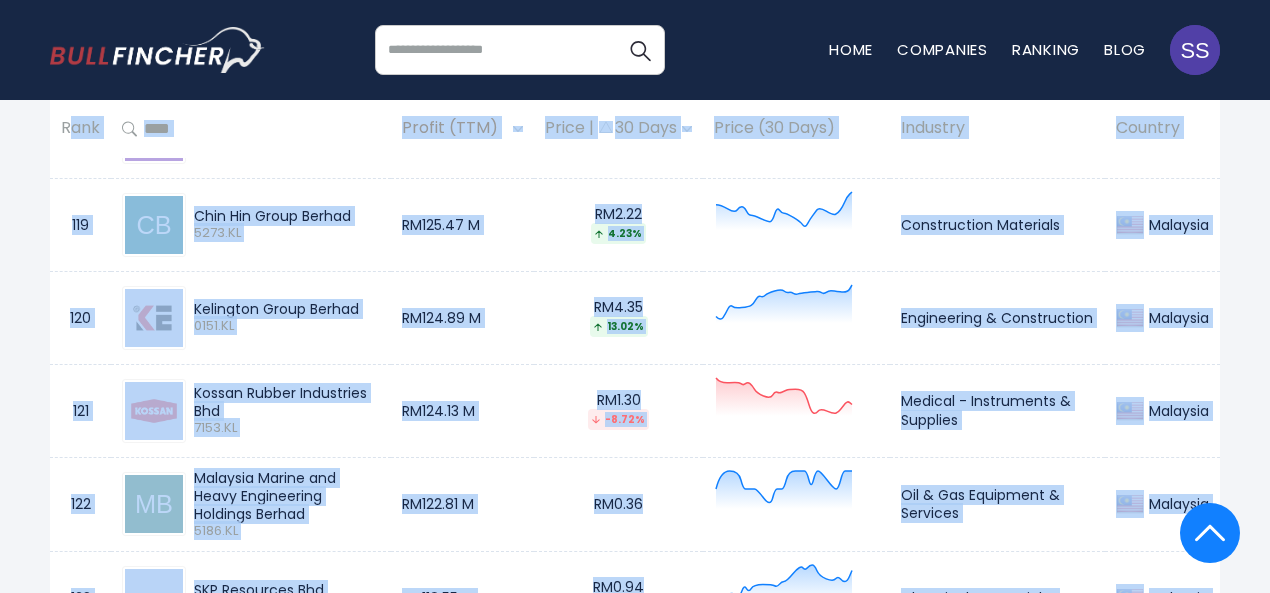 scroll, scrollTop: 11980, scrollLeft: 0, axis: vertical 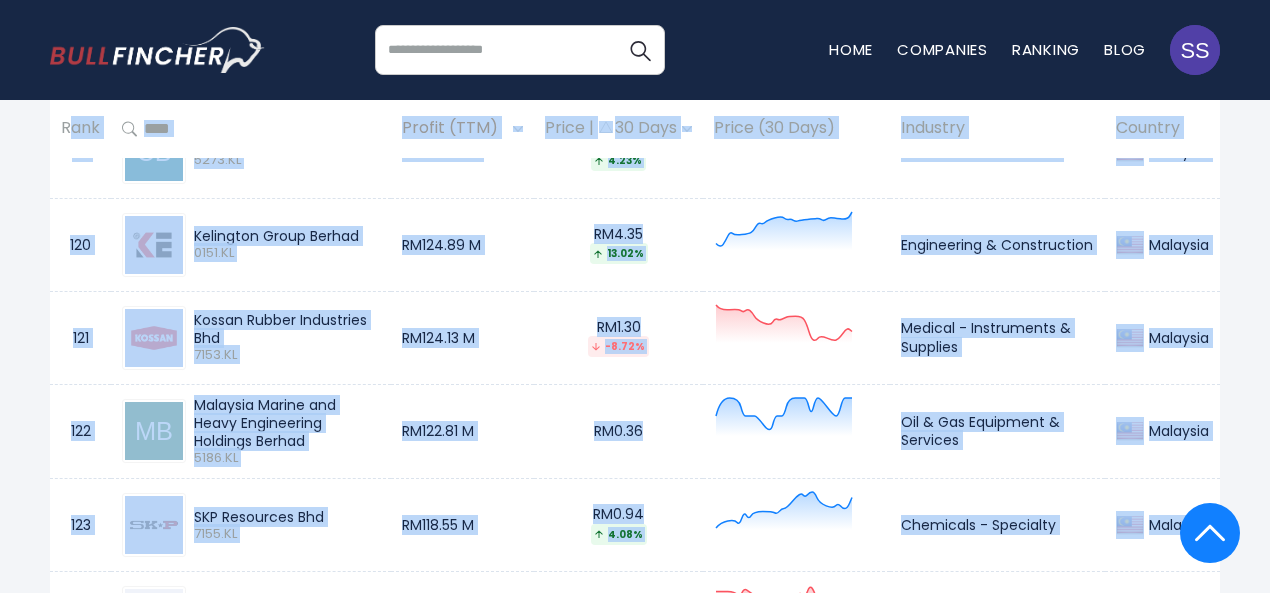 copy on "Rank
Profit (TTM)
Price |    30 Days
Price (30 Days)
Industry
Country
1
Malayan Banking Berhad
1155.KL
RM10.19 B
RM9.63
-3.40%
Banks - Regional
Malaysia
2
CIMB Group
1023.KL
RM7.77 B
RM6.76
-5.00%
Banks - Regional
Malaysia
3
Public Bank Berhad
1295.KL
RM7.24 B
RM4.29
-4.97%
Banks - Regional
..." 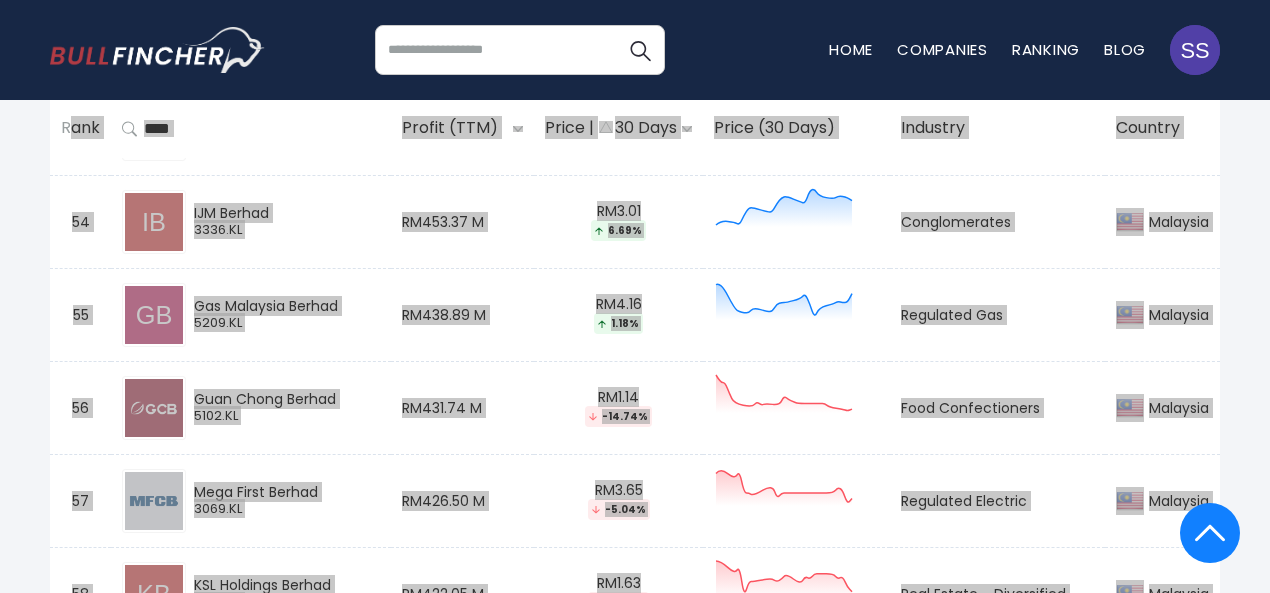 scroll, scrollTop: 5780, scrollLeft: 0, axis: vertical 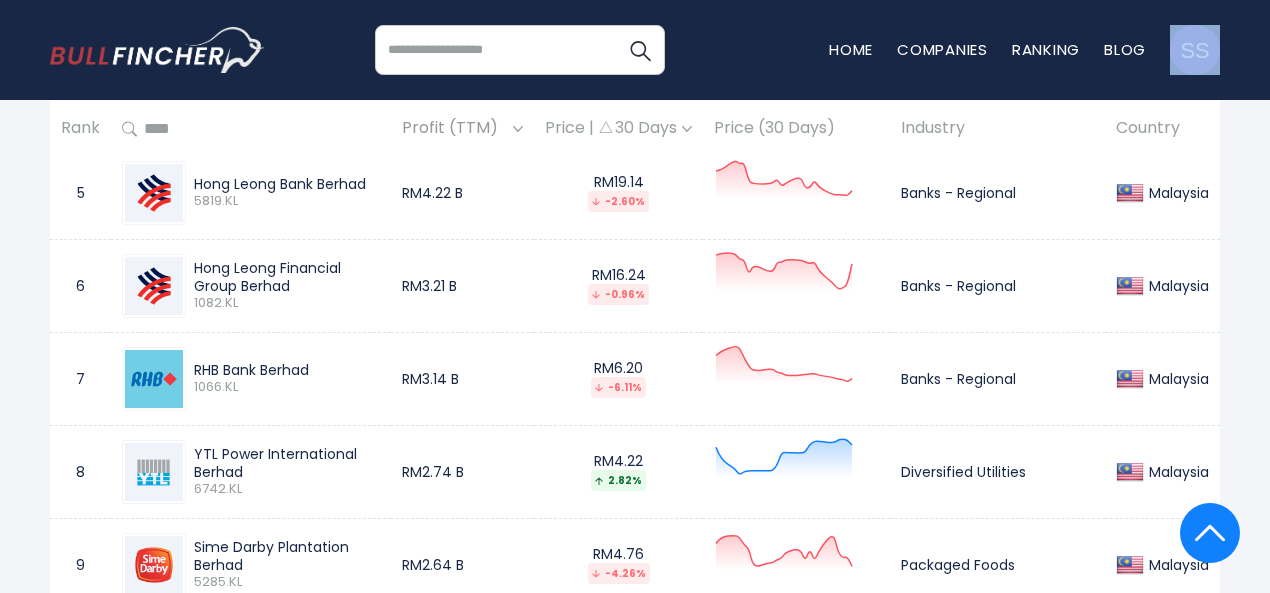 drag, startPoint x: 1266, startPoint y: 35, endPoint x: 1254, endPoint y: -11, distance: 47.539455 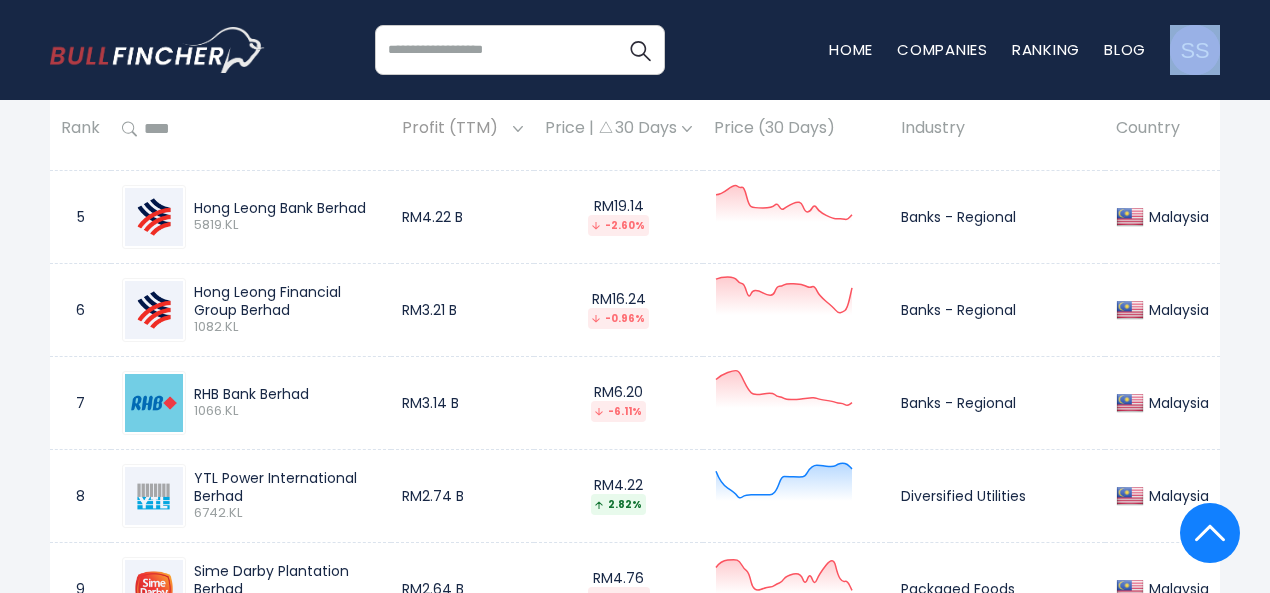 scroll, scrollTop: 302, scrollLeft: 0, axis: vertical 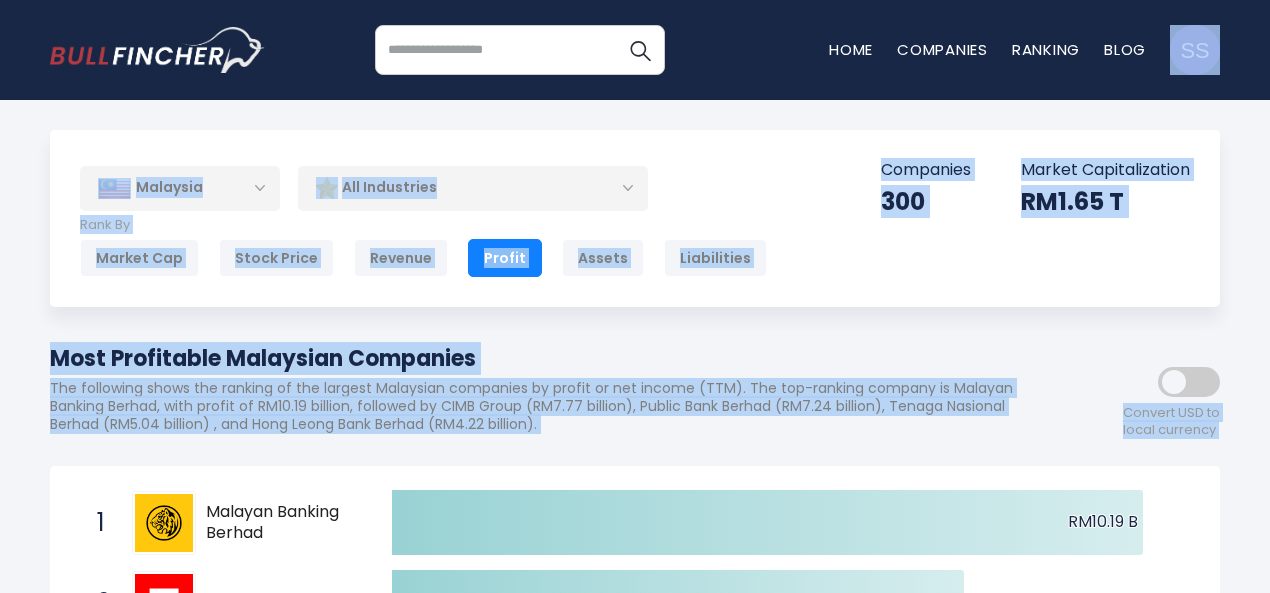 click on "Home
Companies
Ranking
Blog
massksa1976@gmail.com" at bounding box center [635, 296] 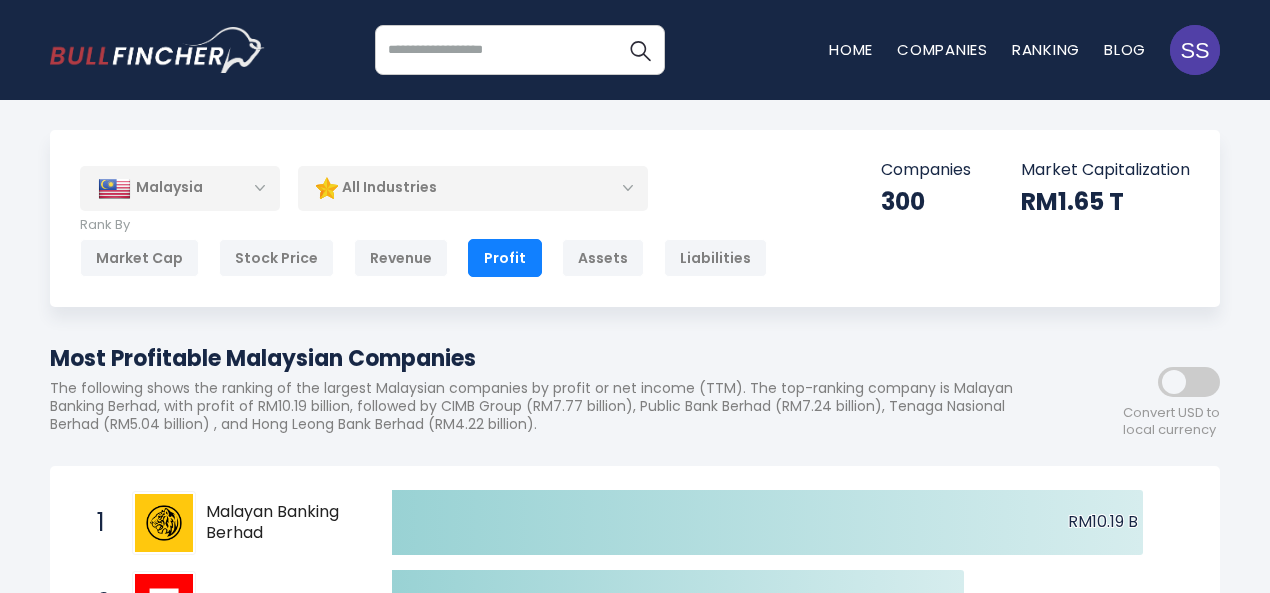 click on "Malaysia" at bounding box center [180, 188] 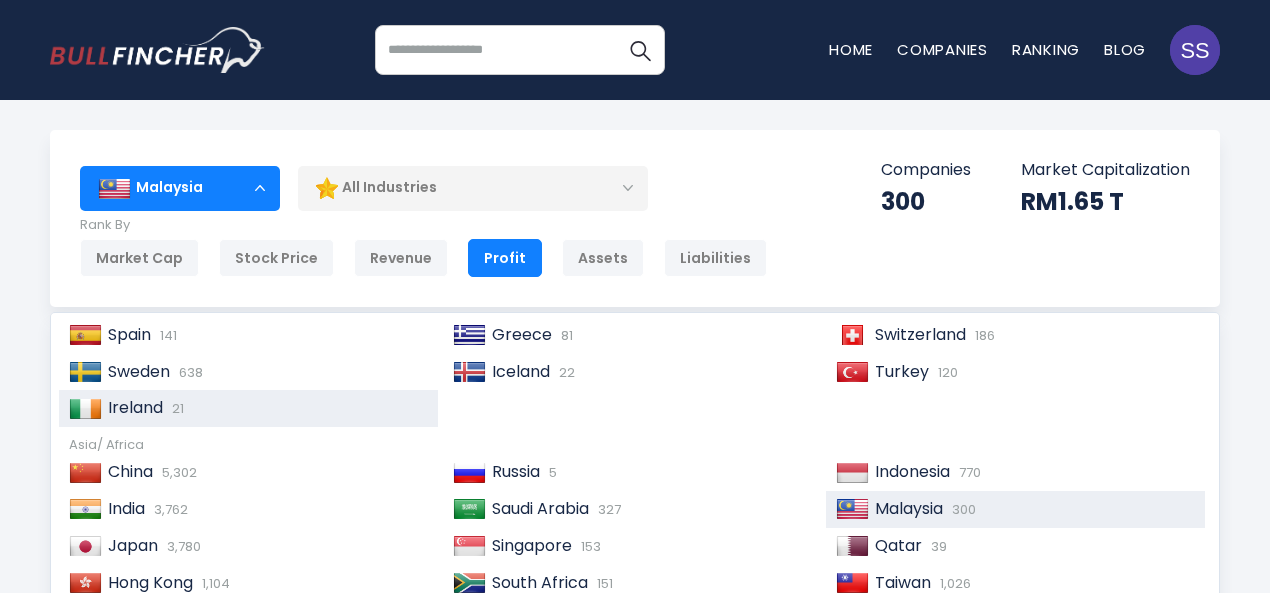 scroll, scrollTop: 305, scrollLeft: 0, axis: vertical 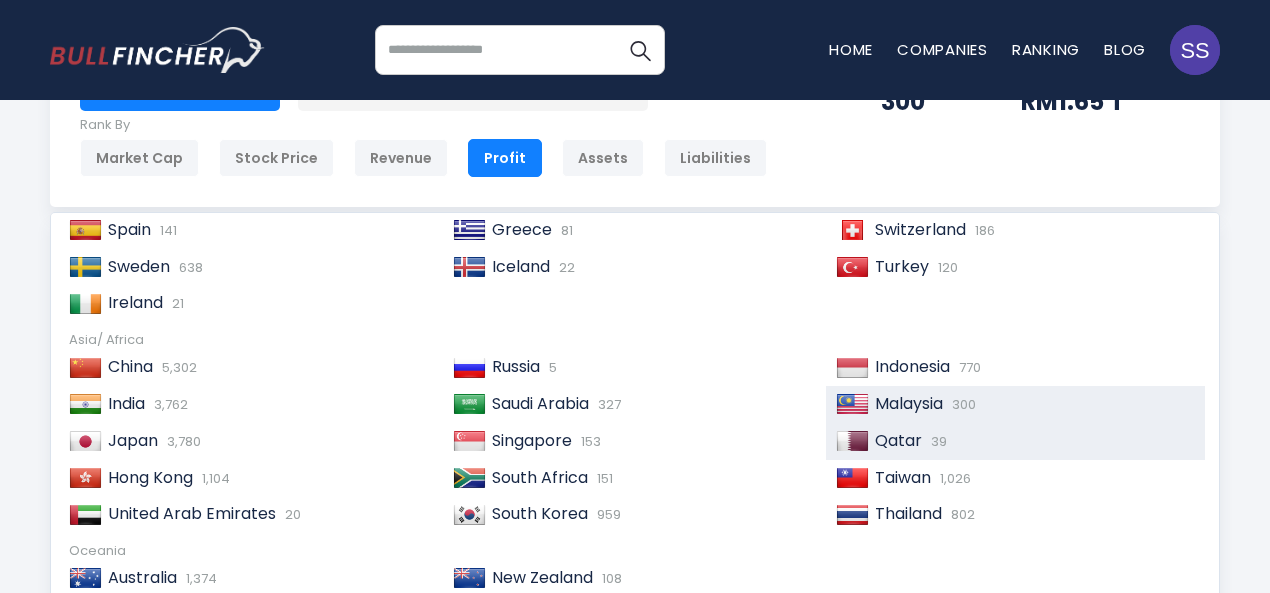 click on "Qatar" at bounding box center [898, 440] 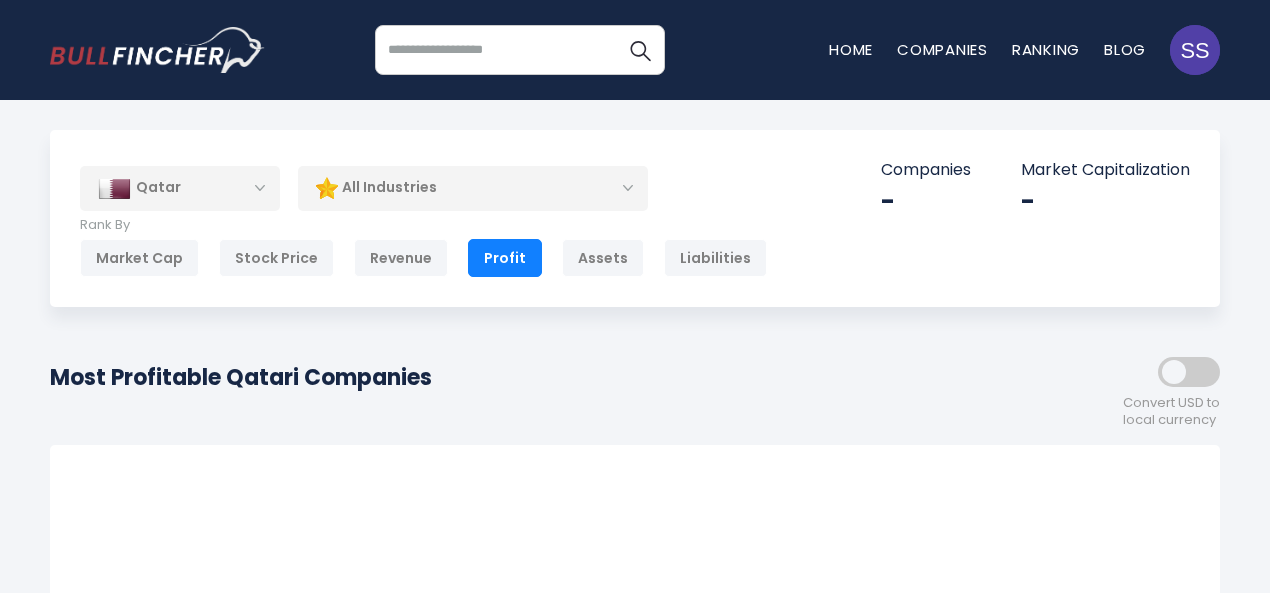 scroll, scrollTop: 0, scrollLeft: 0, axis: both 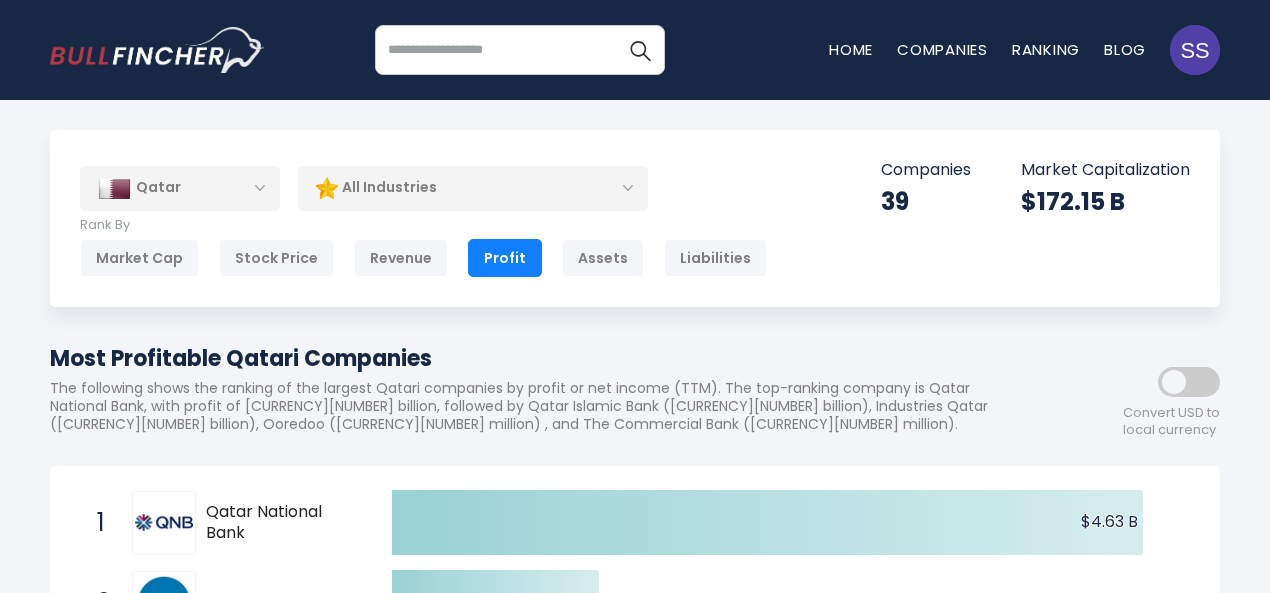 click at bounding box center [1189, 382] 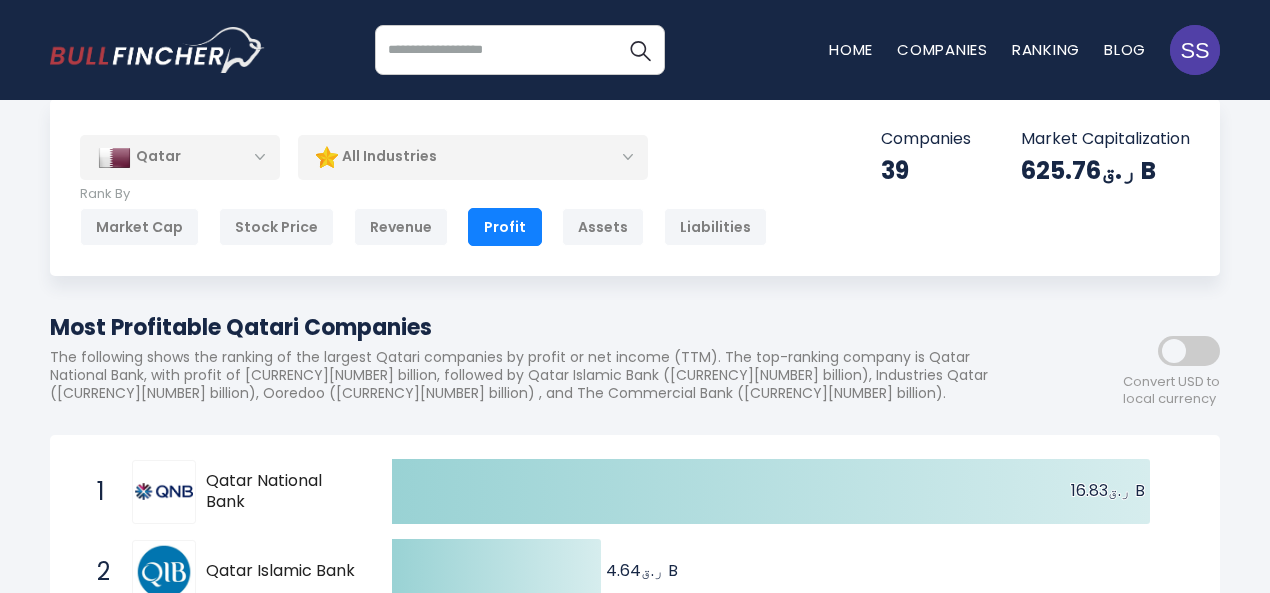 scroll, scrollTop: 0, scrollLeft: 0, axis: both 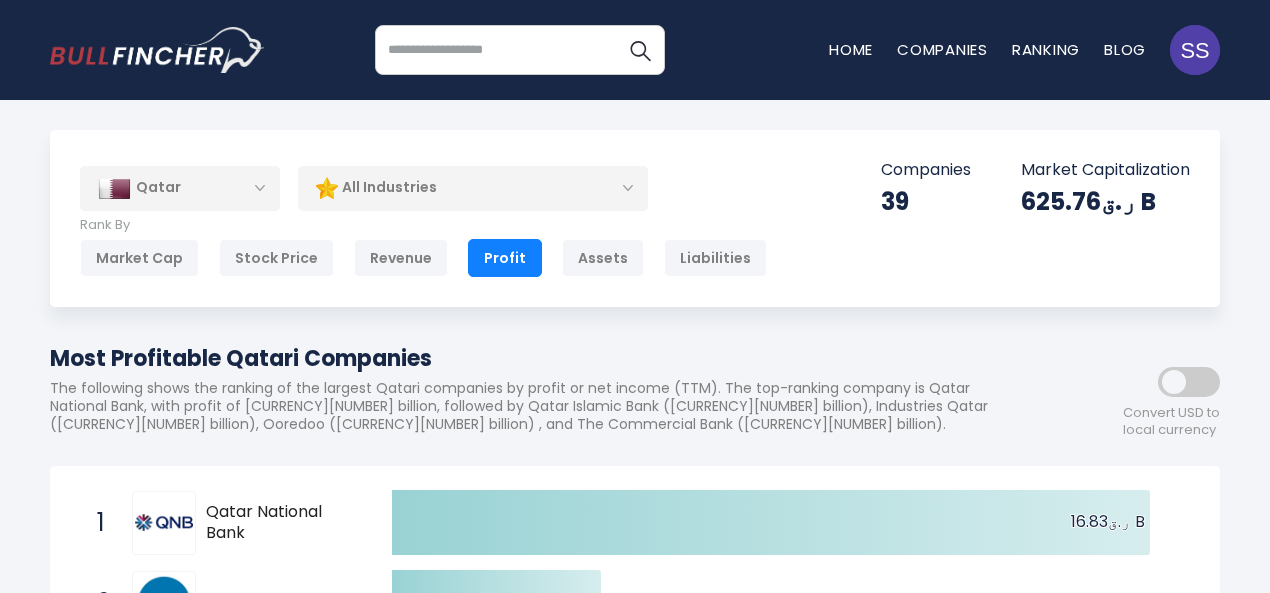 click on "Qatar" at bounding box center [180, 188] 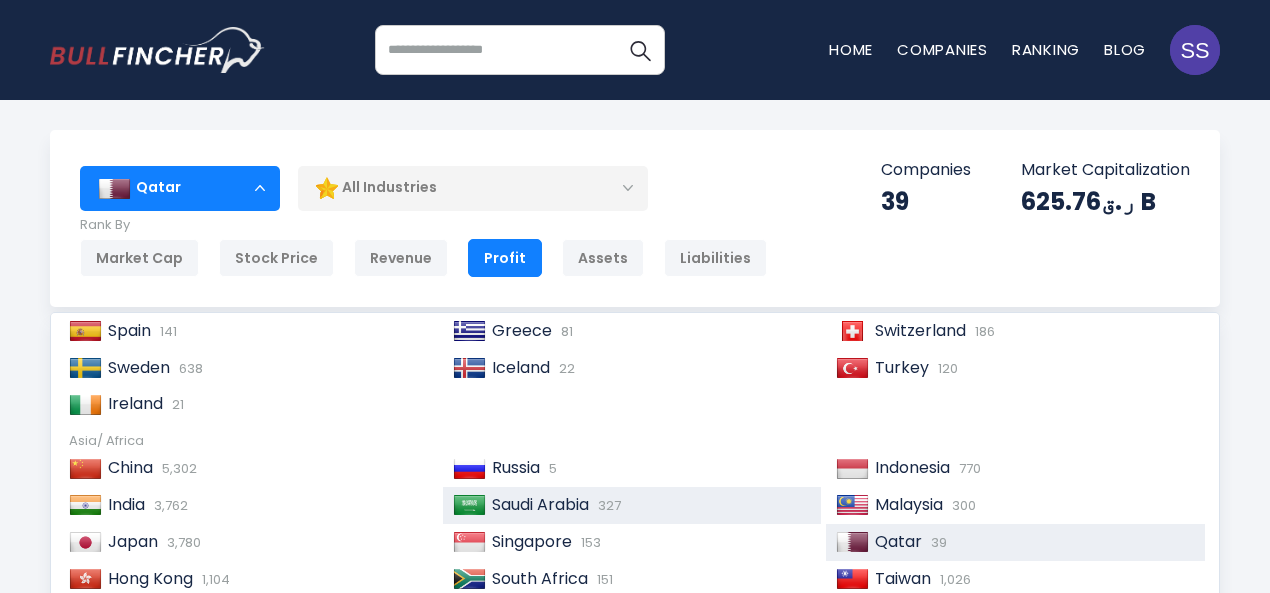 scroll, scrollTop: 305, scrollLeft: 0, axis: vertical 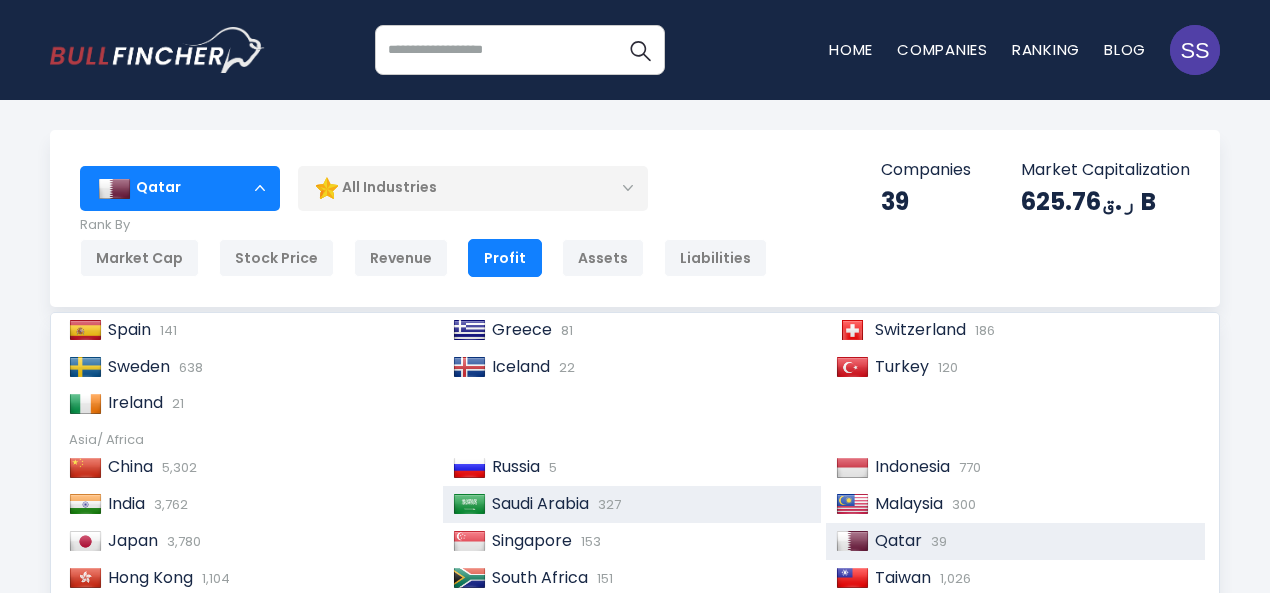 click on "Saudi Arabia" at bounding box center (540, 503) 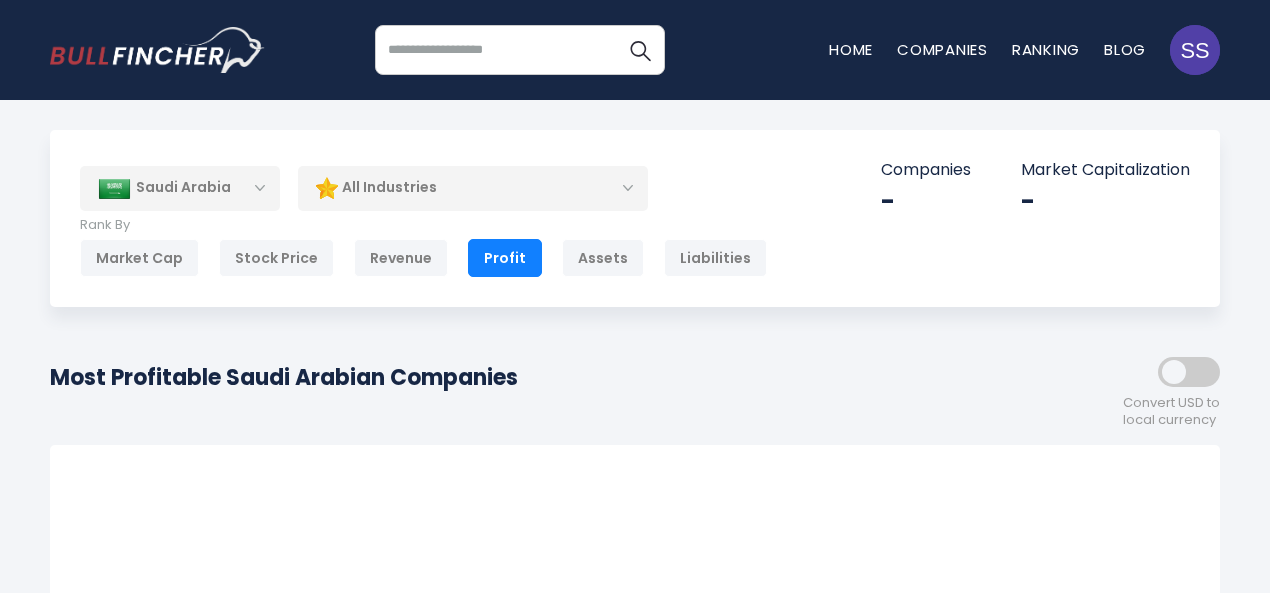 scroll, scrollTop: 0, scrollLeft: 0, axis: both 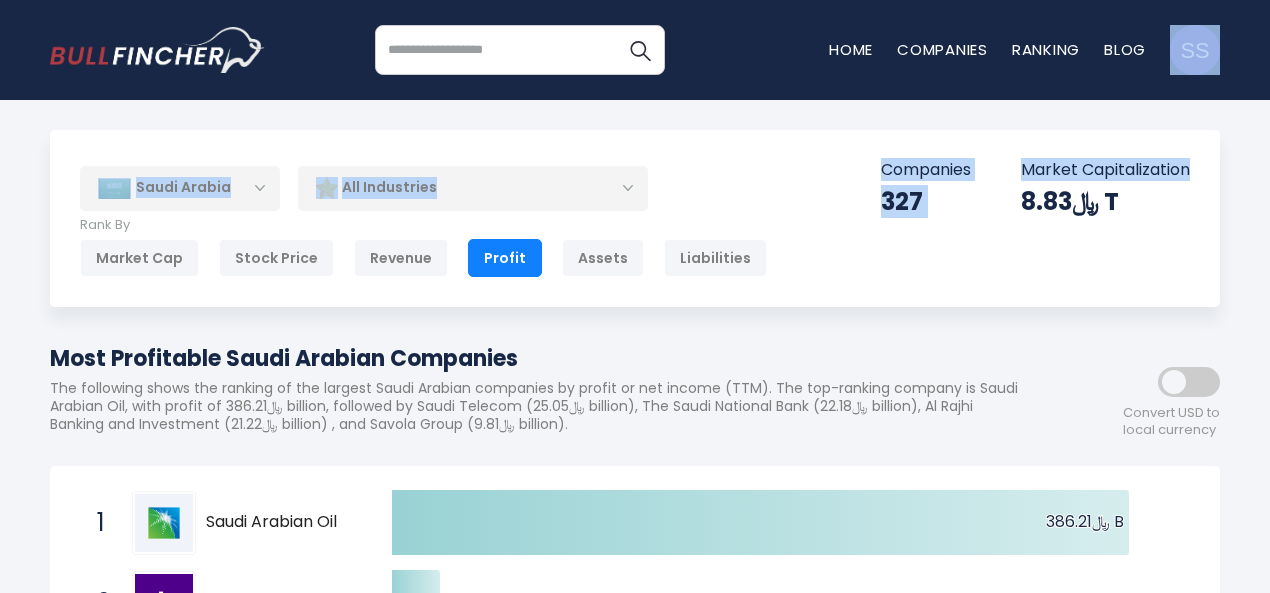drag, startPoint x: 1250, startPoint y: 35, endPoint x: 1236, endPoint y: -56, distance: 92.070625 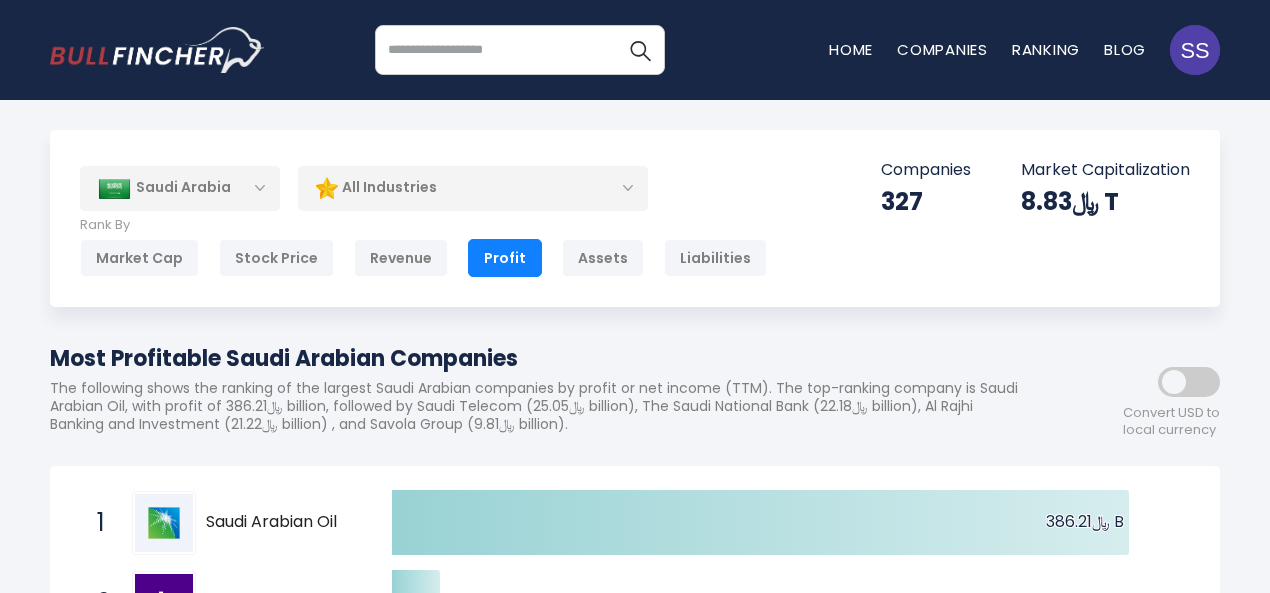 click on "Saudi Arabia
Entire World   30,379
North America
United States" at bounding box center (635, 9965) 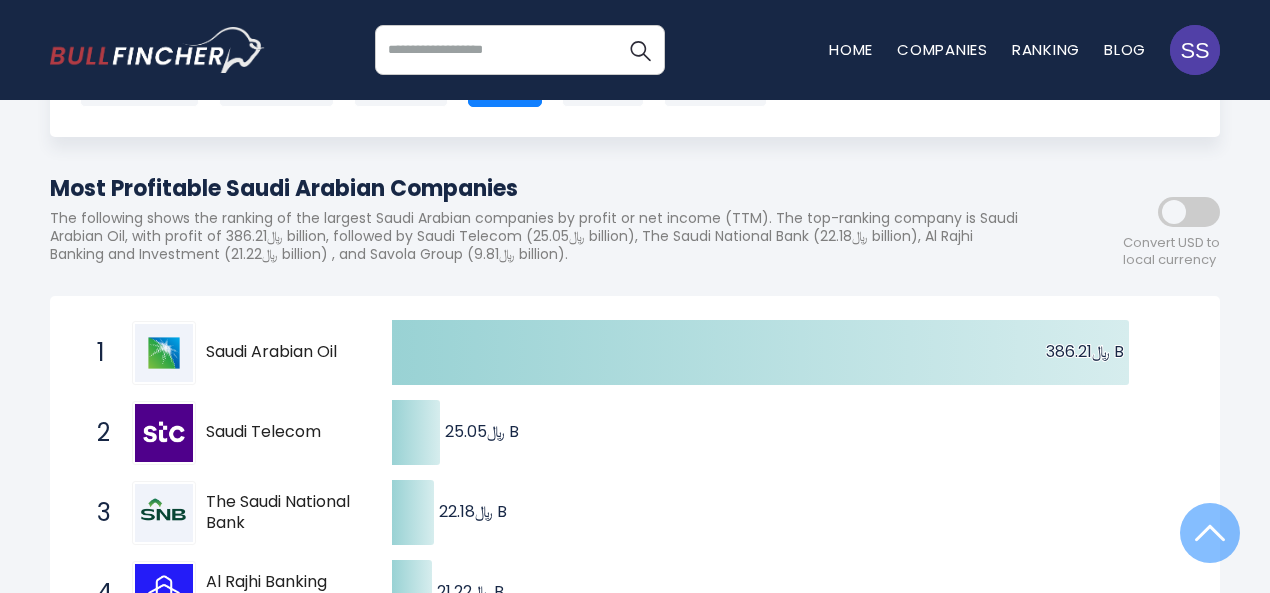 scroll, scrollTop: 0, scrollLeft: 0, axis: both 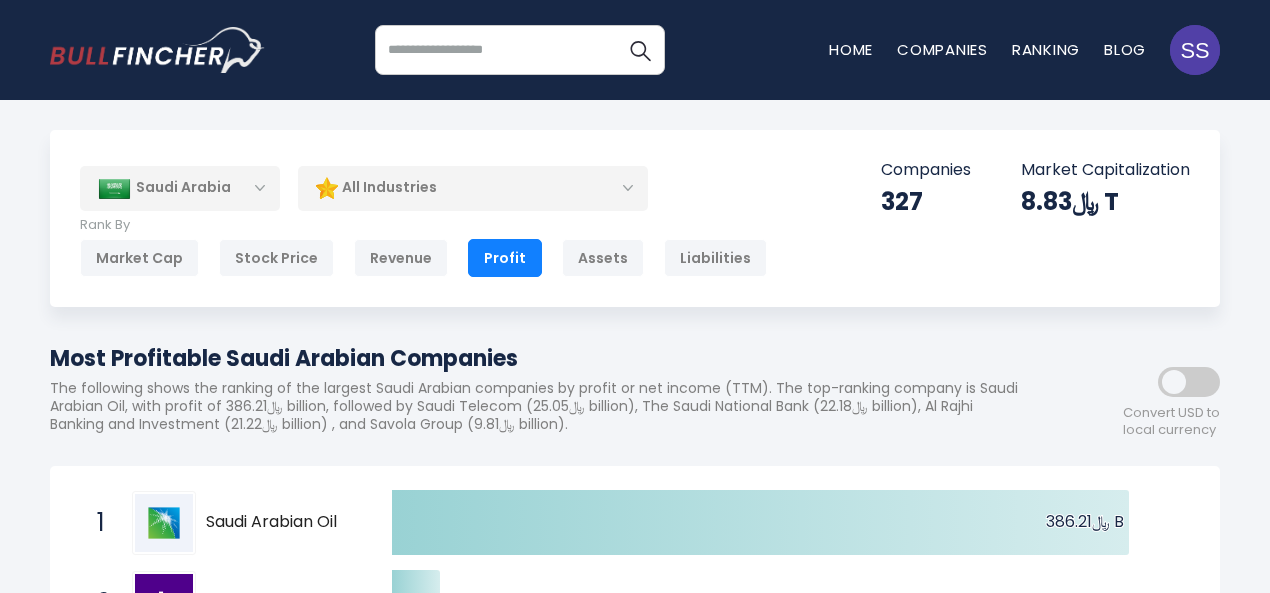 click on "Saudi Arabia" at bounding box center [180, 188] 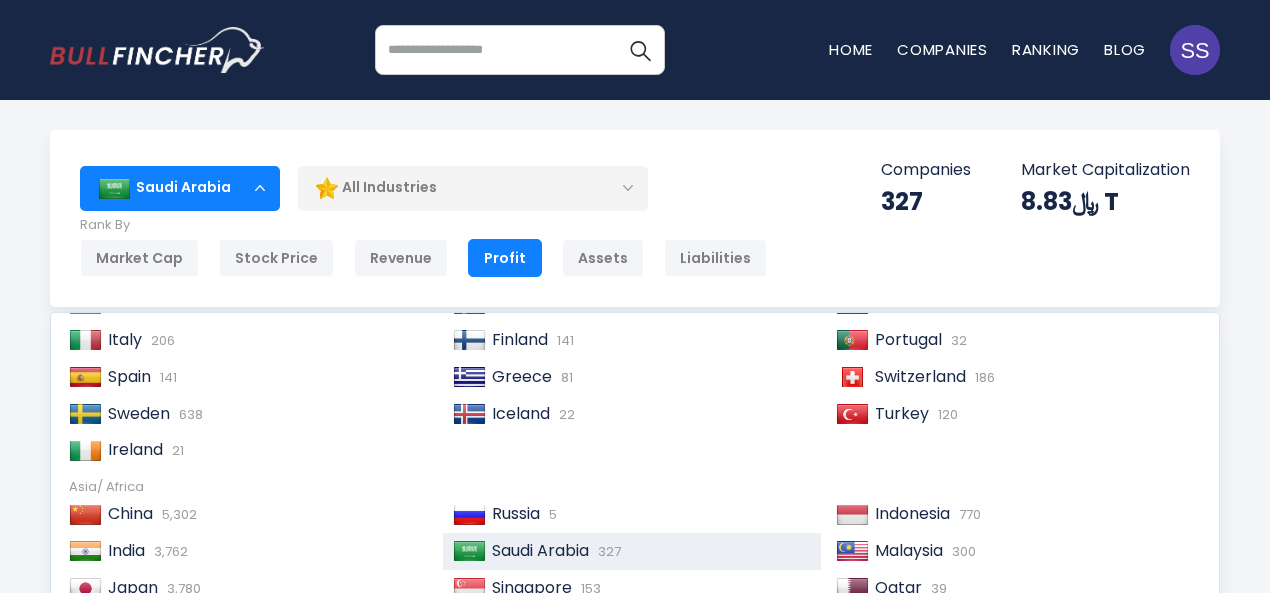 scroll, scrollTop: 300, scrollLeft: 0, axis: vertical 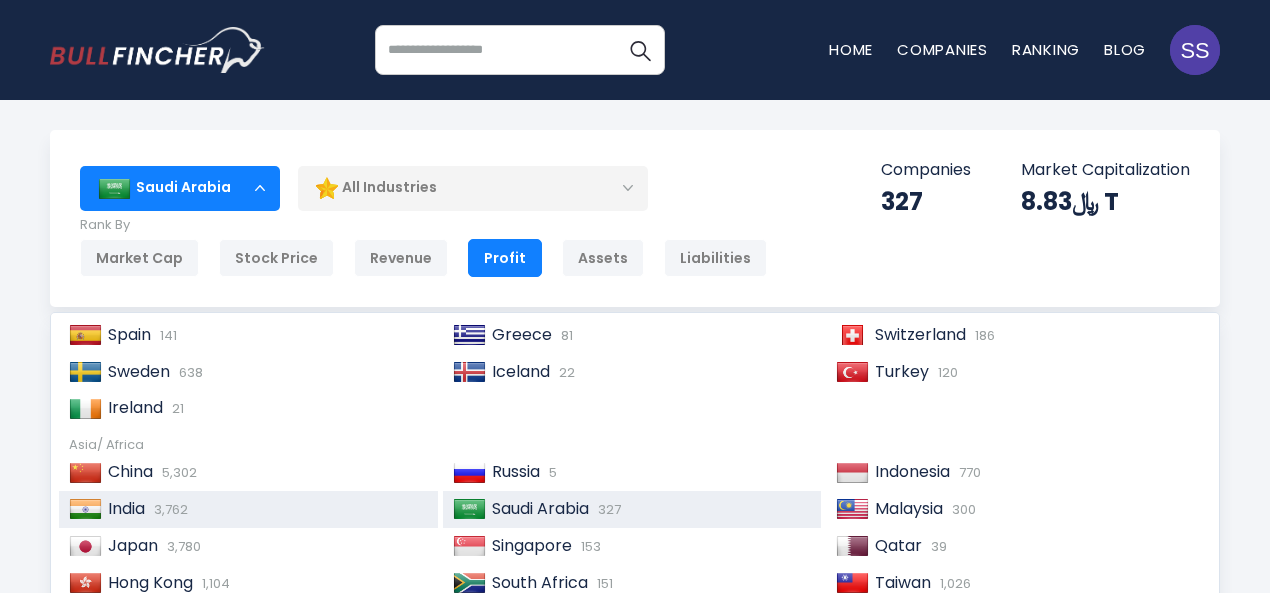 click on "India" at bounding box center (126, 508) 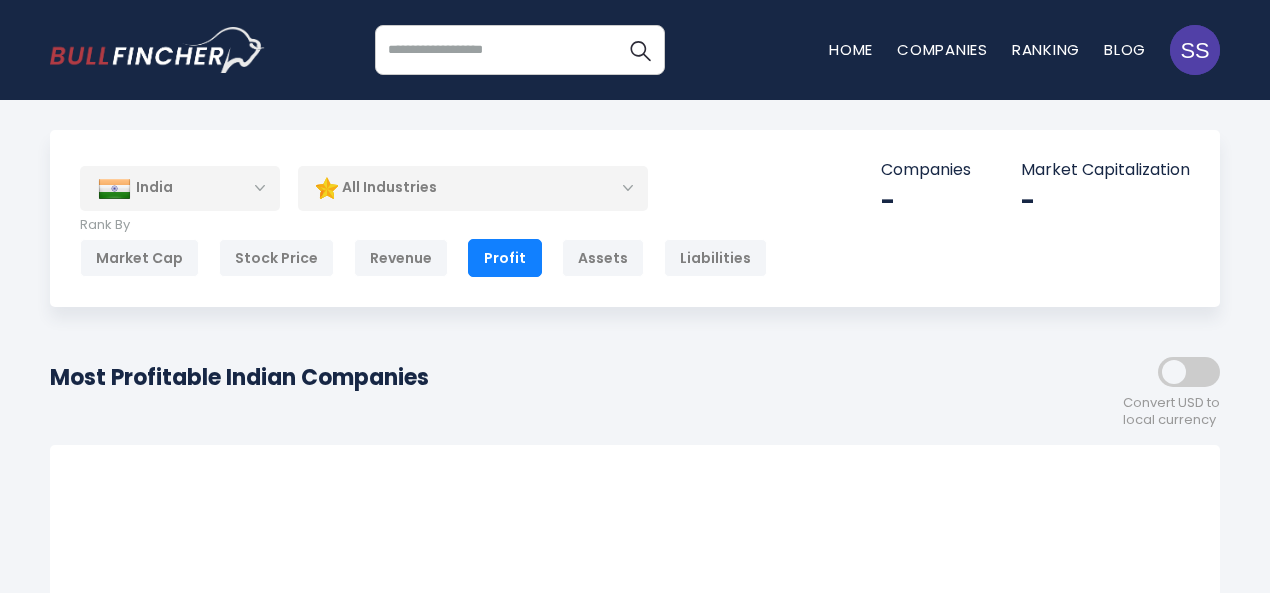 scroll, scrollTop: 0, scrollLeft: 0, axis: both 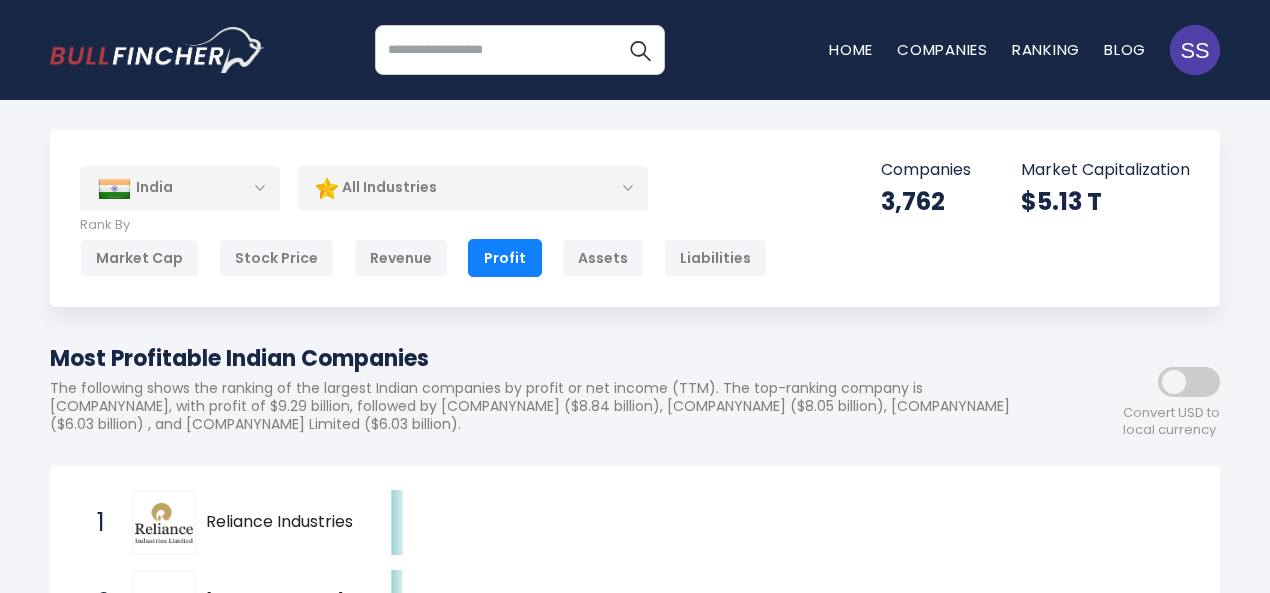 click on "Convert USD to   local currency" at bounding box center (1130, 395) 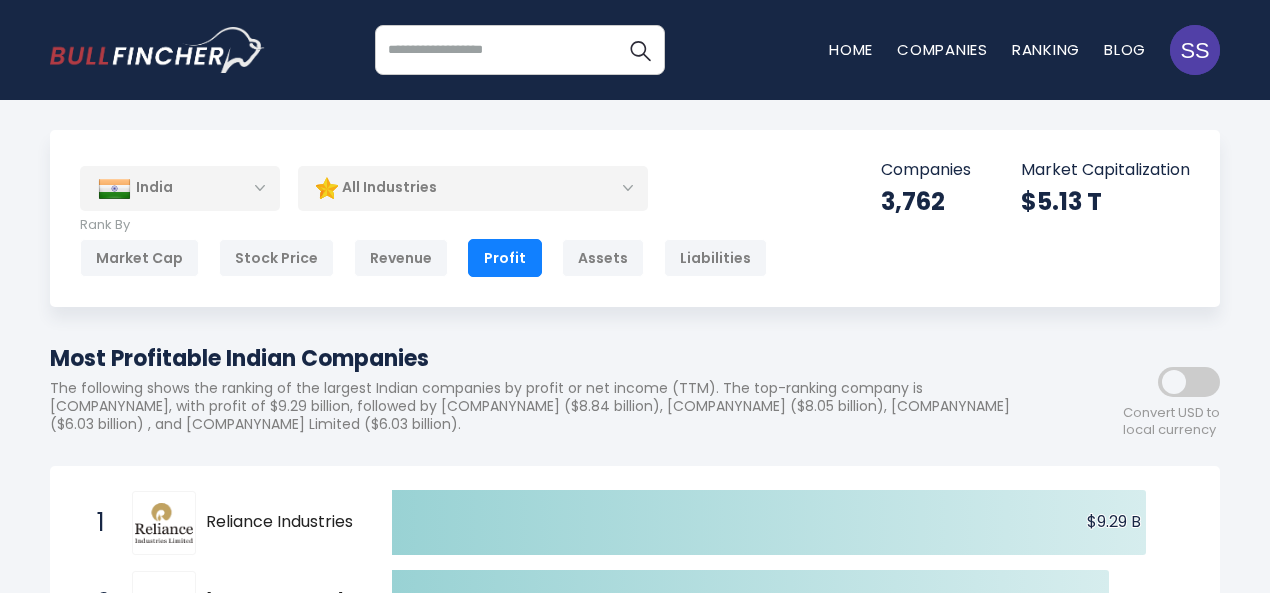 click at bounding box center [1189, 382] 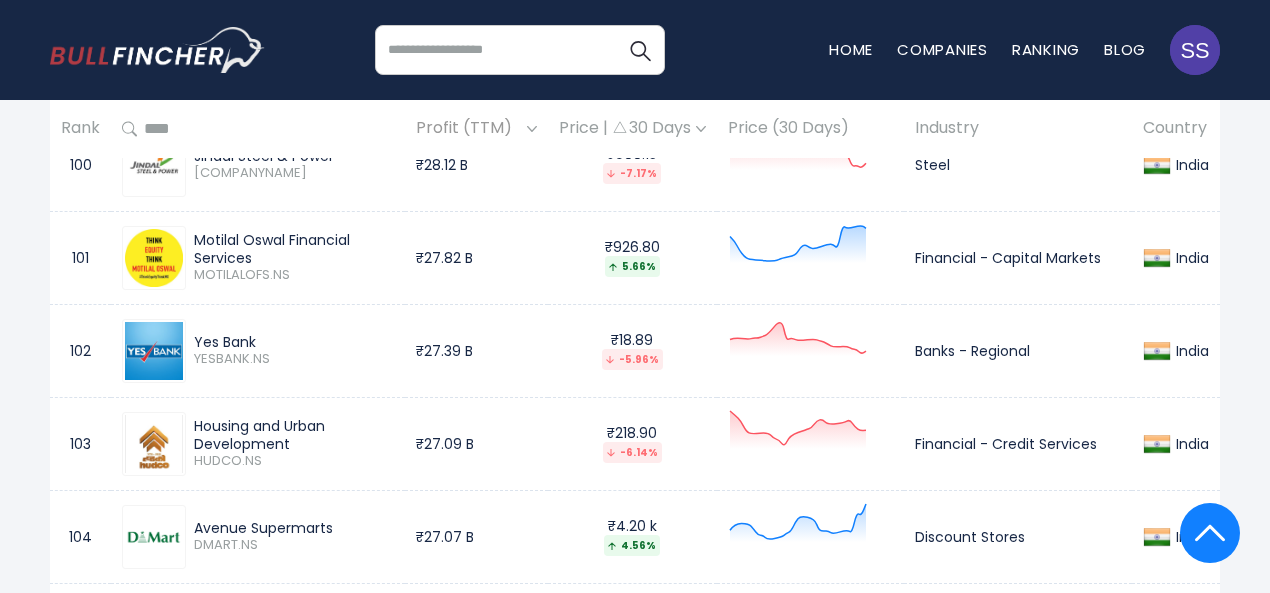 scroll, scrollTop: 10300, scrollLeft: 0, axis: vertical 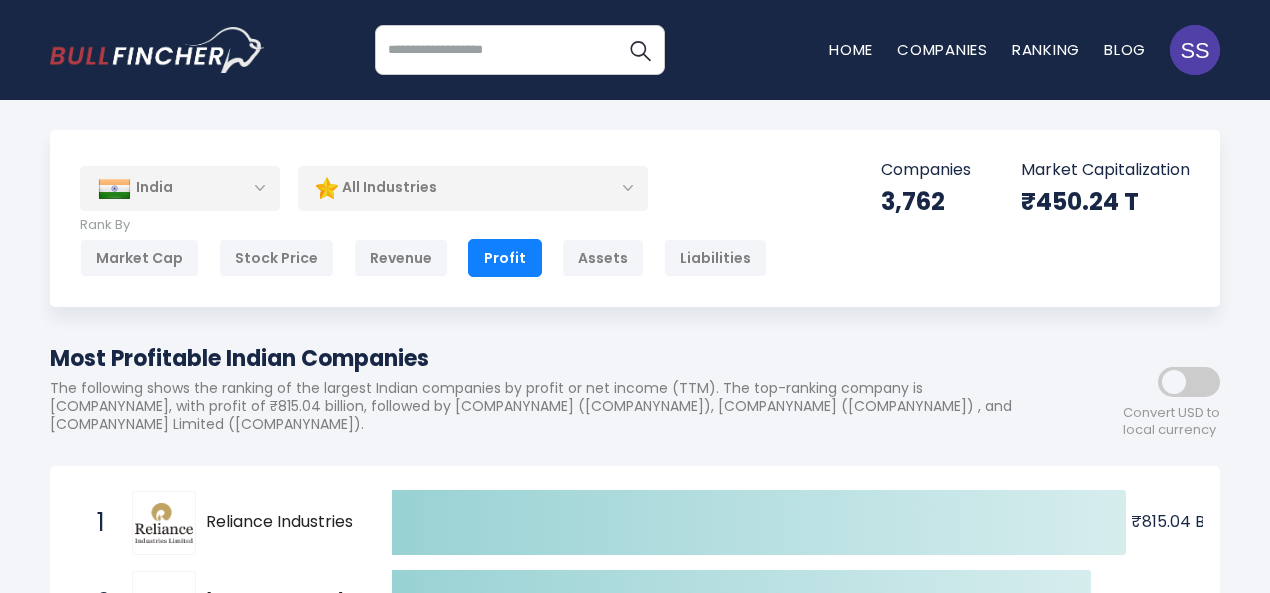 click on "India" at bounding box center [180, 188] 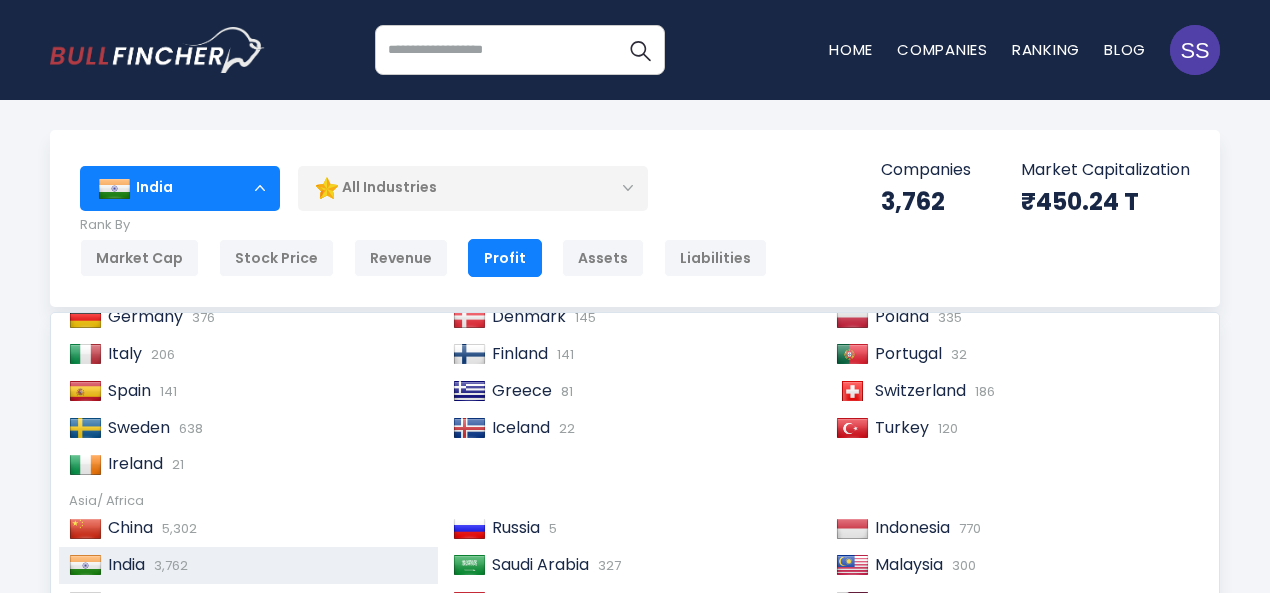 scroll, scrollTop: 200, scrollLeft: 0, axis: vertical 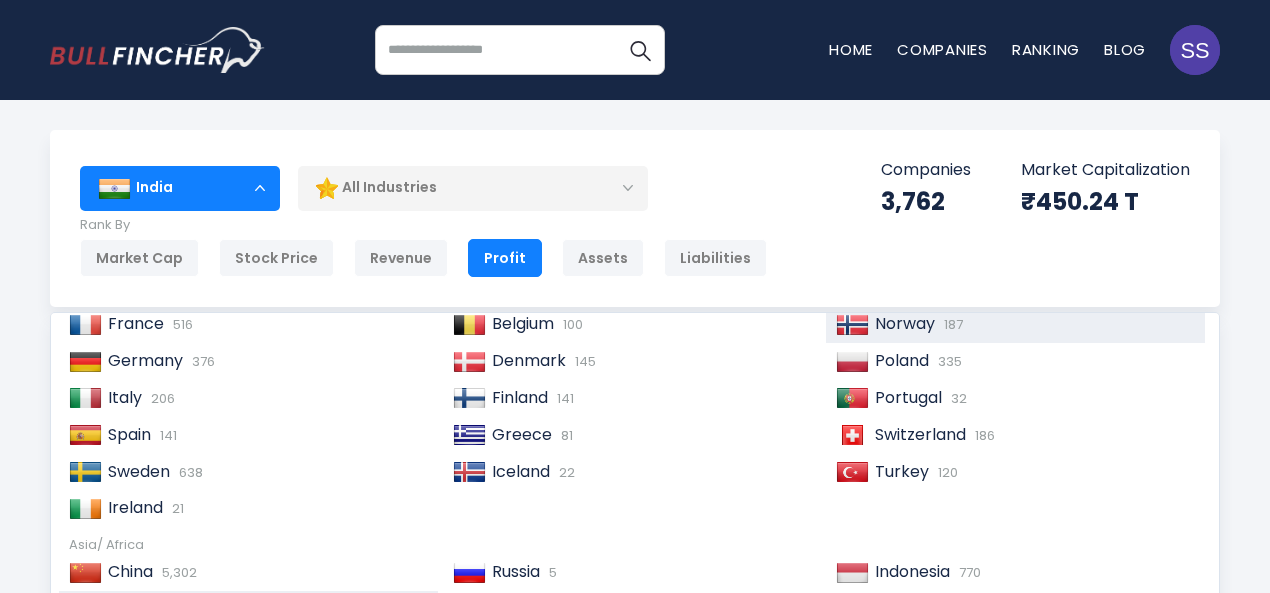 click on "Norway" at bounding box center (905, 323) 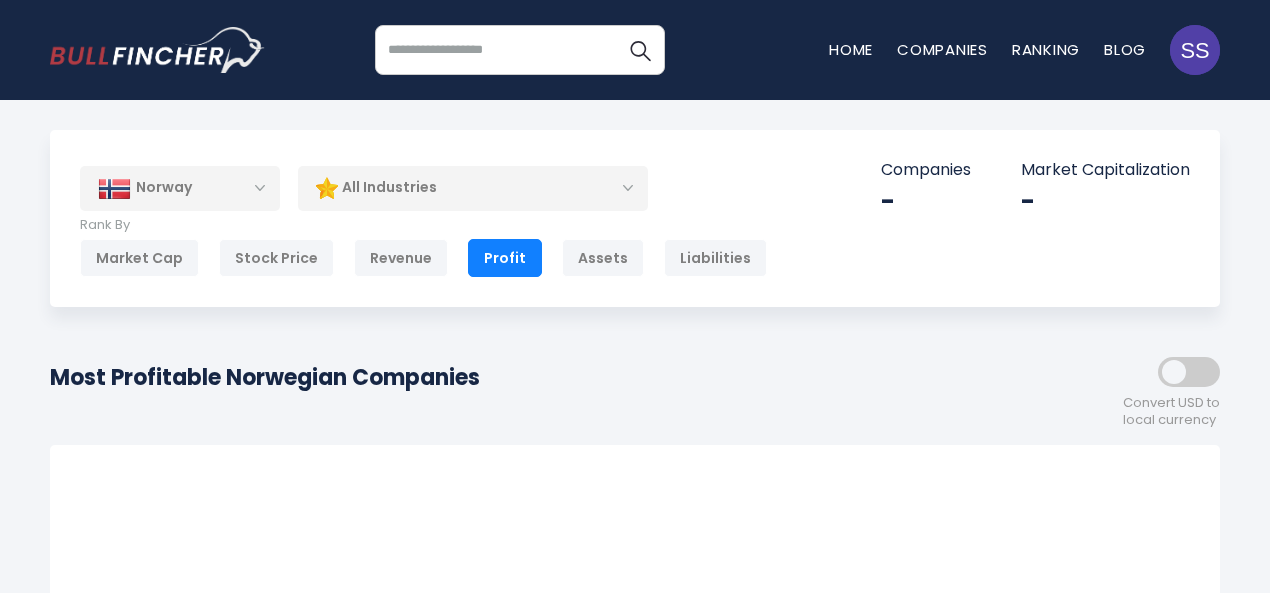 scroll, scrollTop: 0, scrollLeft: 0, axis: both 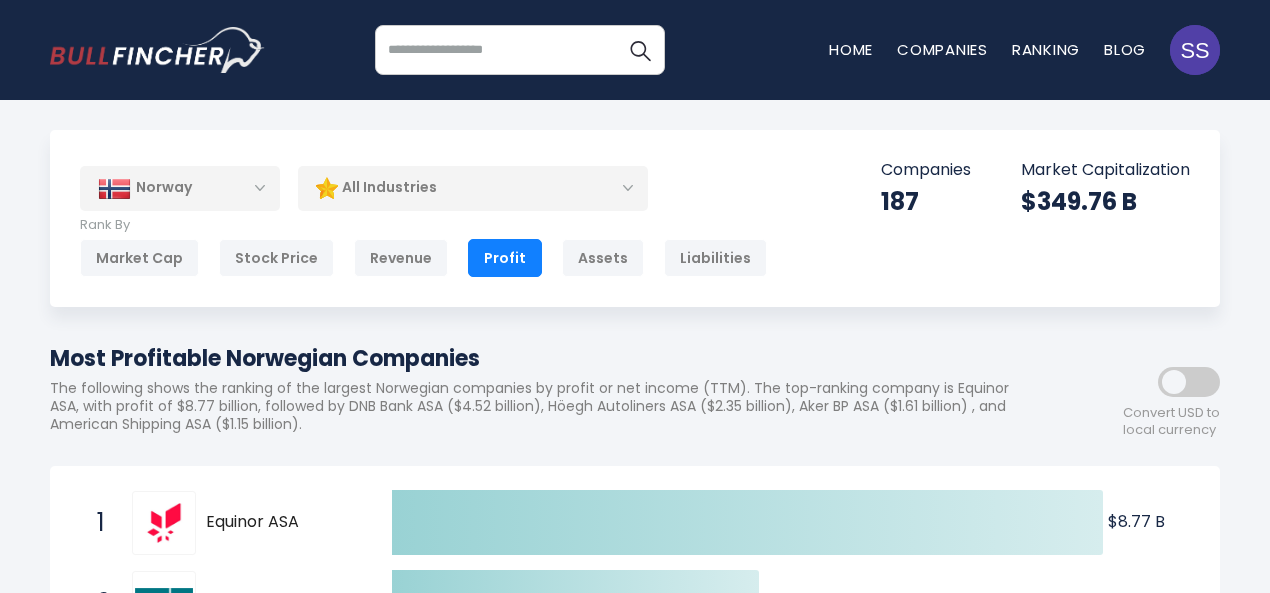 click at bounding box center (1189, 382) 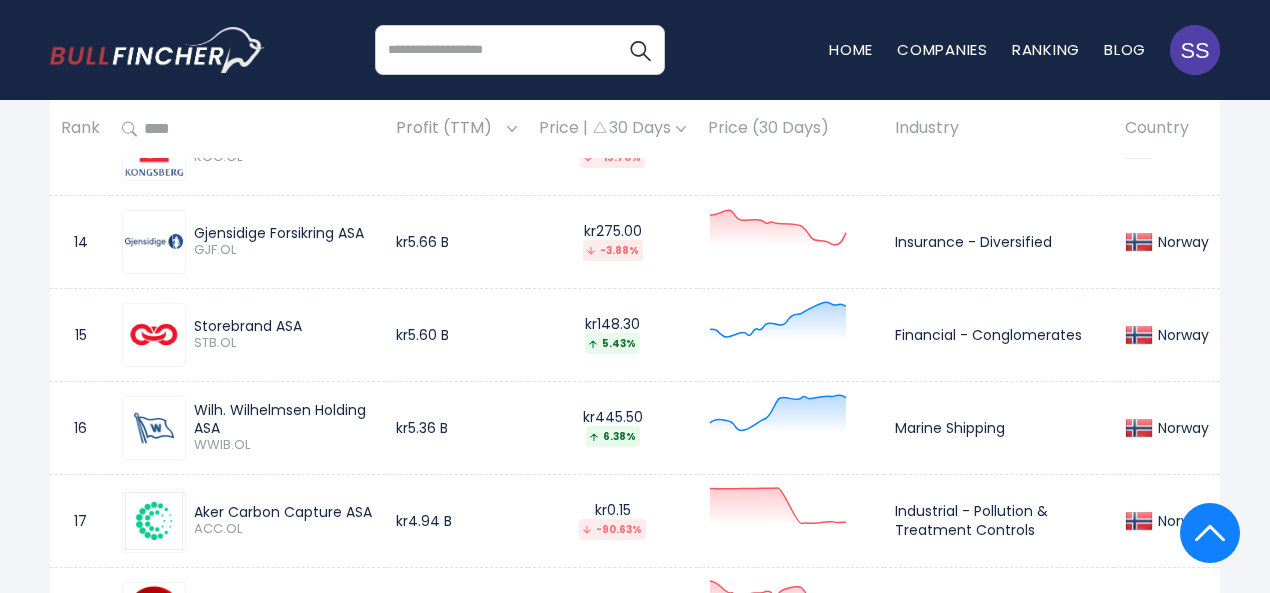 scroll, scrollTop: 2700, scrollLeft: 0, axis: vertical 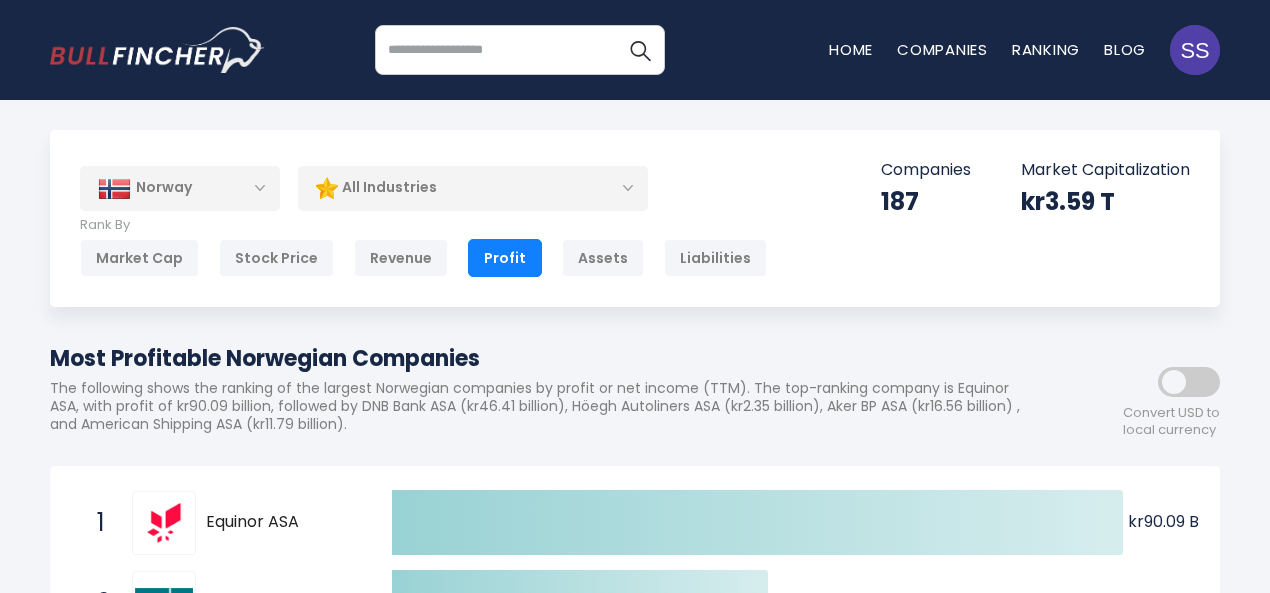 click on "Norway" at bounding box center (180, 188) 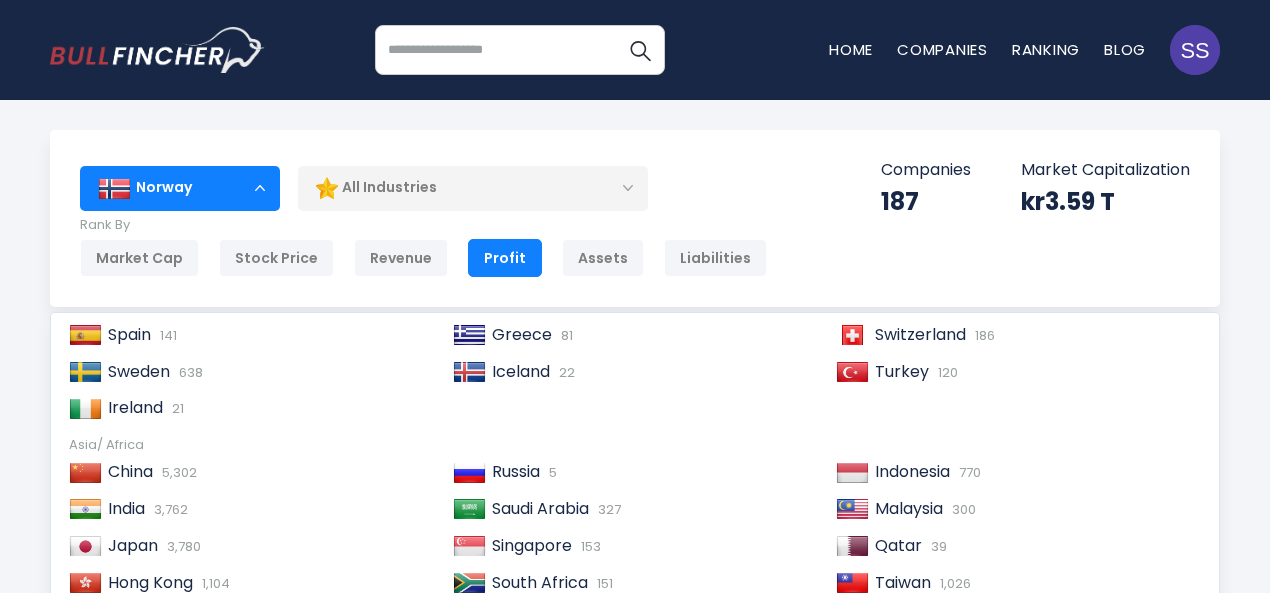 scroll, scrollTop: 305, scrollLeft: 0, axis: vertical 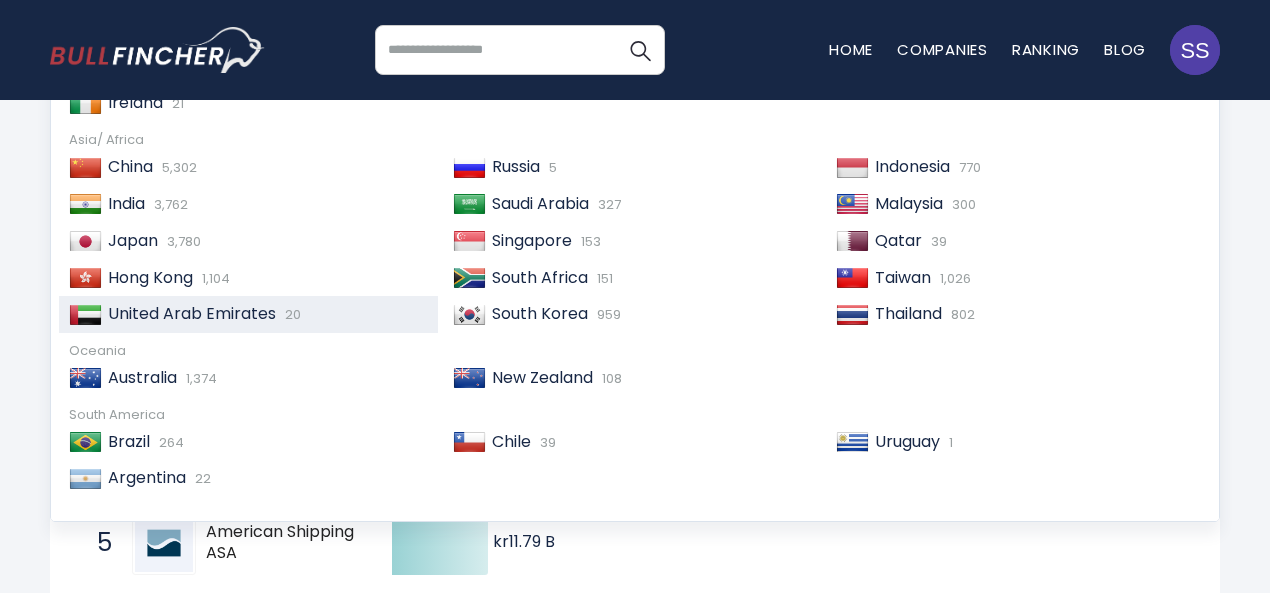 click on "United Arab Emirates" at bounding box center (192, 313) 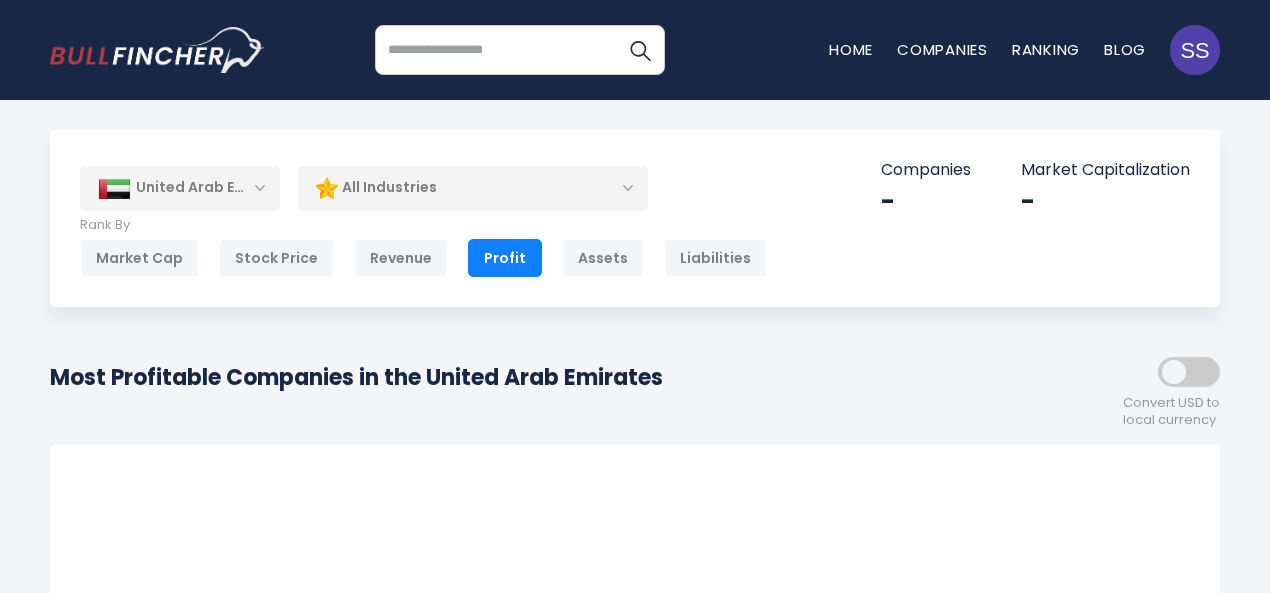 scroll, scrollTop: 0, scrollLeft: 0, axis: both 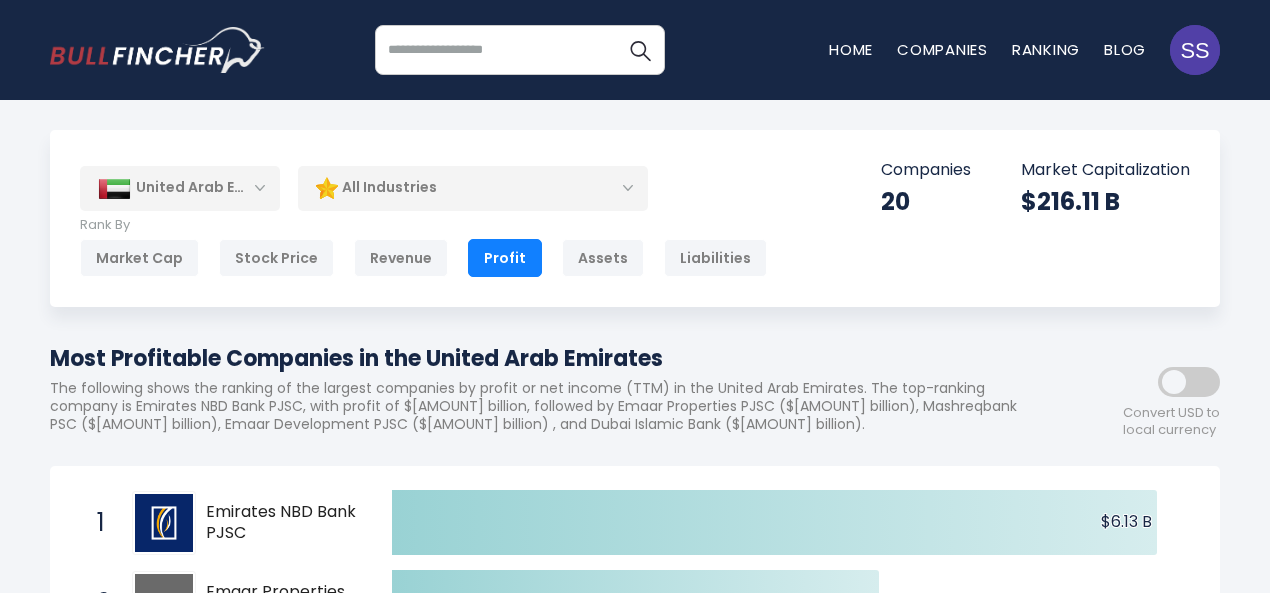 click at bounding box center [1189, 382] 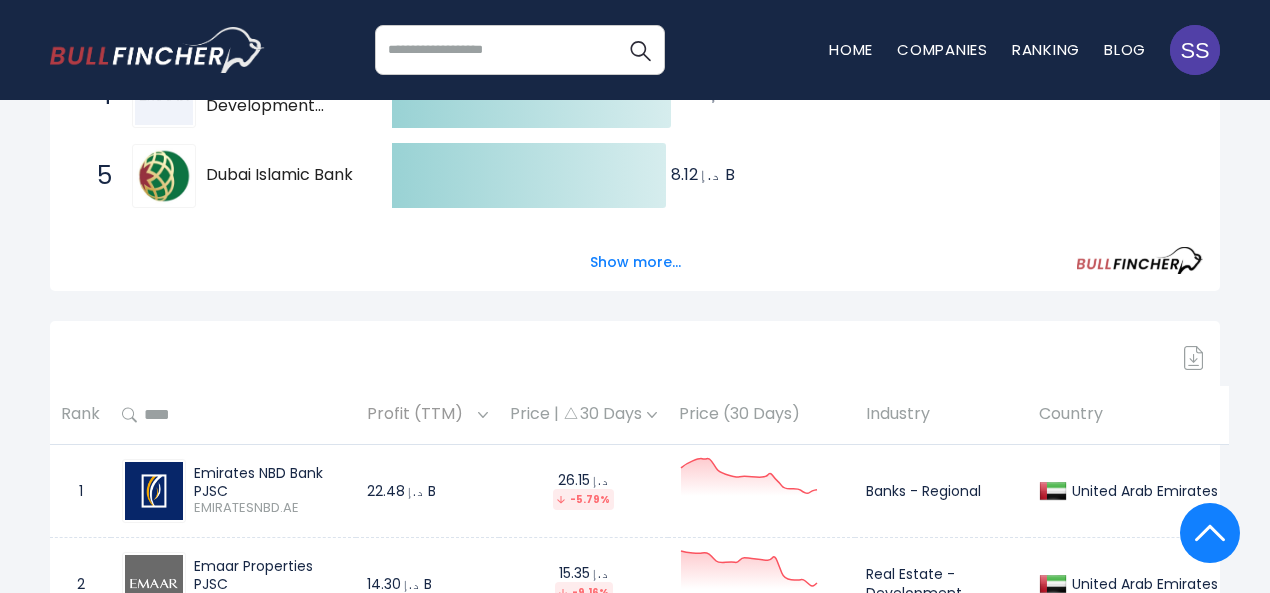 scroll, scrollTop: 900, scrollLeft: 0, axis: vertical 